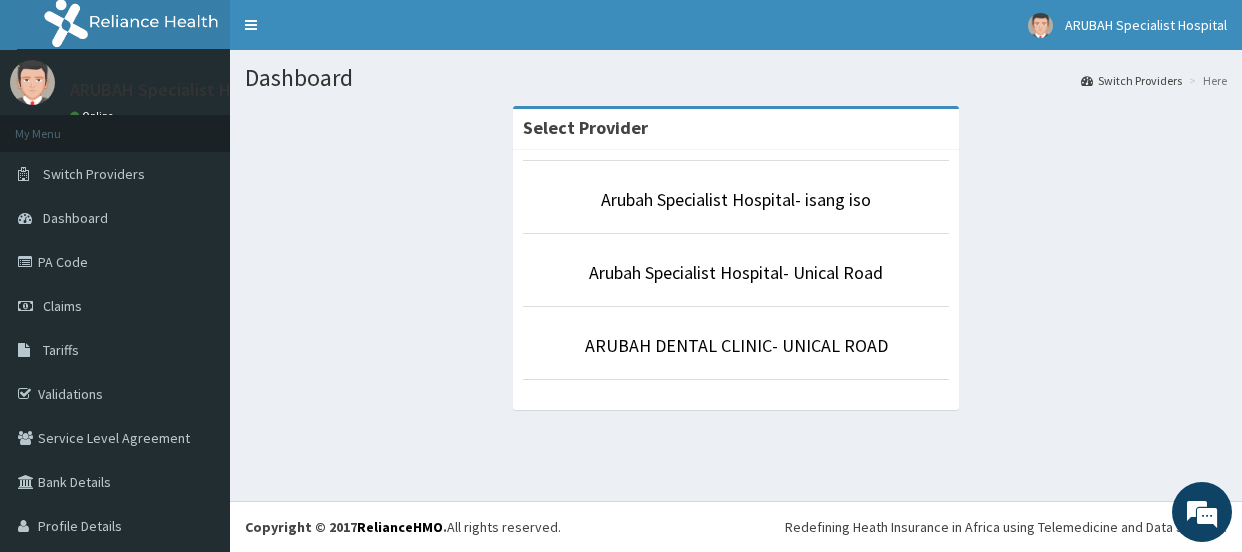 scroll, scrollTop: 0, scrollLeft: 0, axis: both 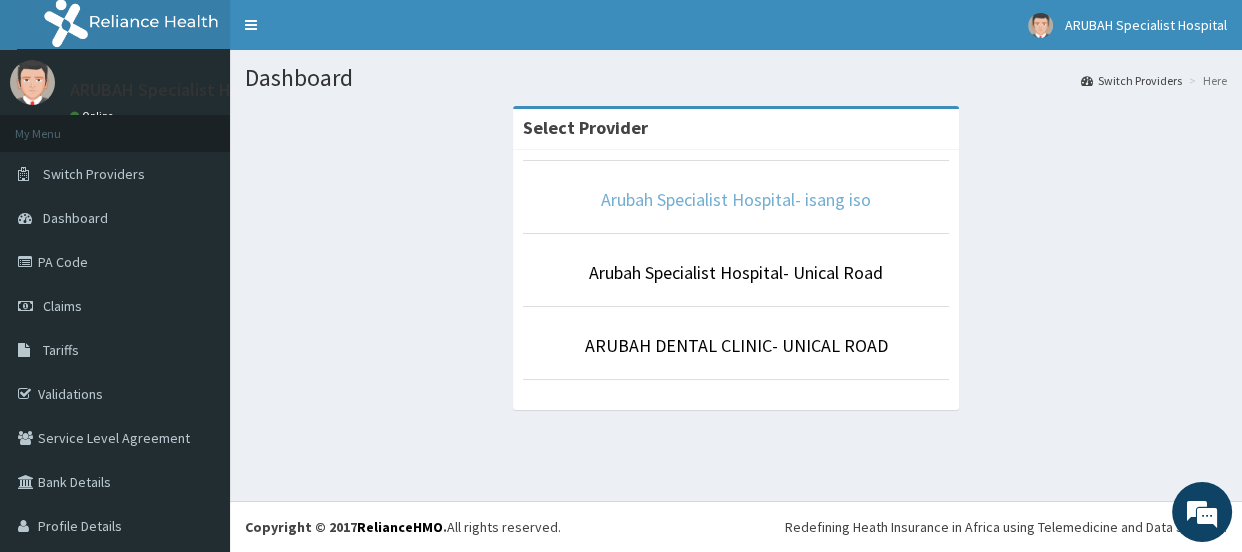 click on "Arubah Specialist Hospital- isang iso" at bounding box center (736, 199) 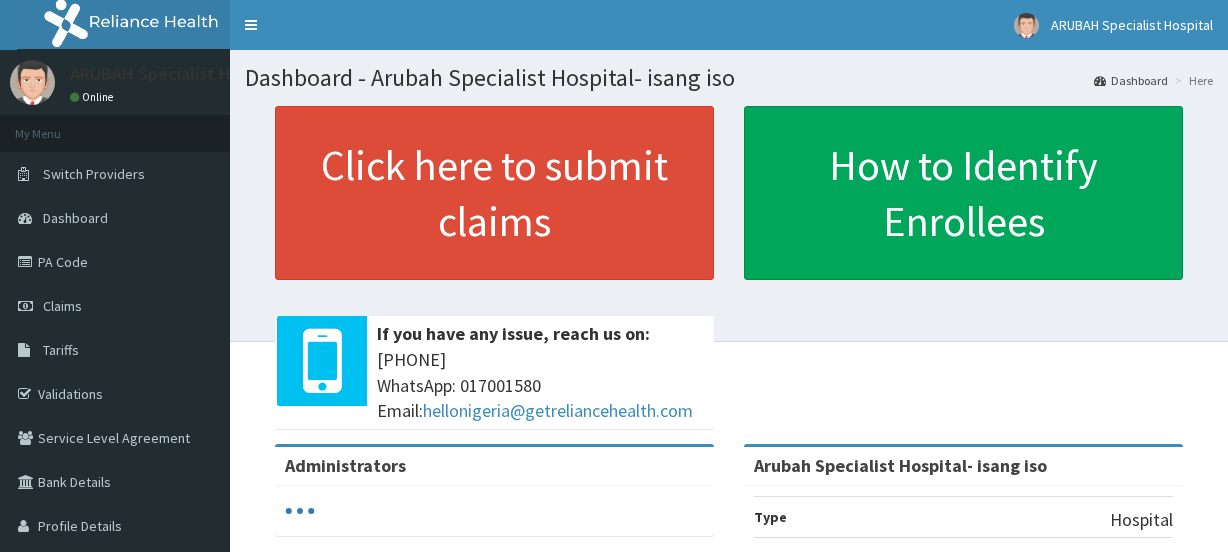 scroll, scrollTop: 0, scrollLeft: 0, axis: both 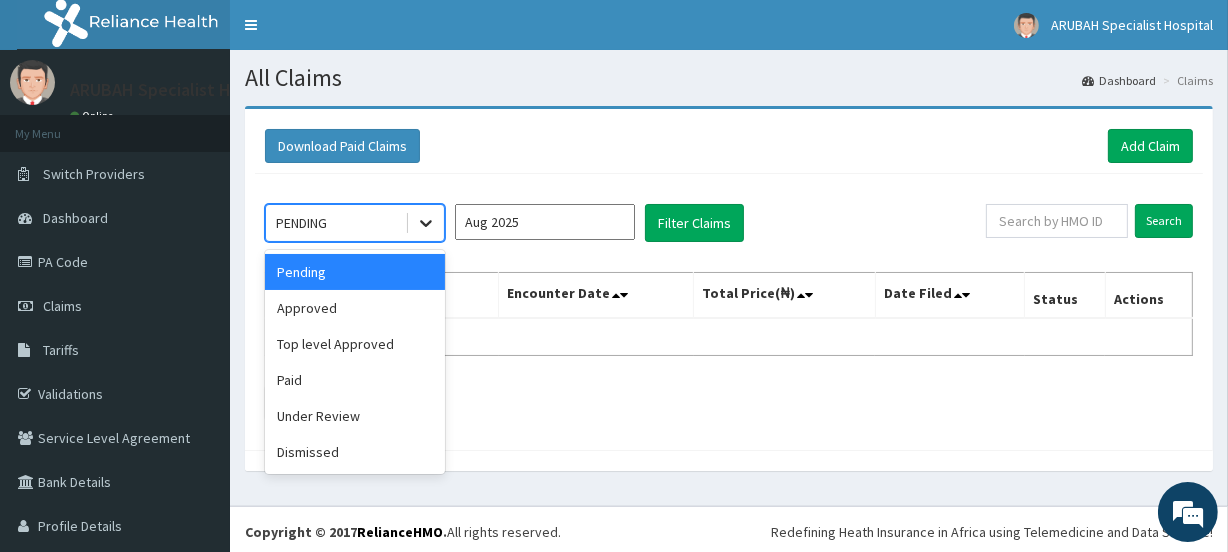 click 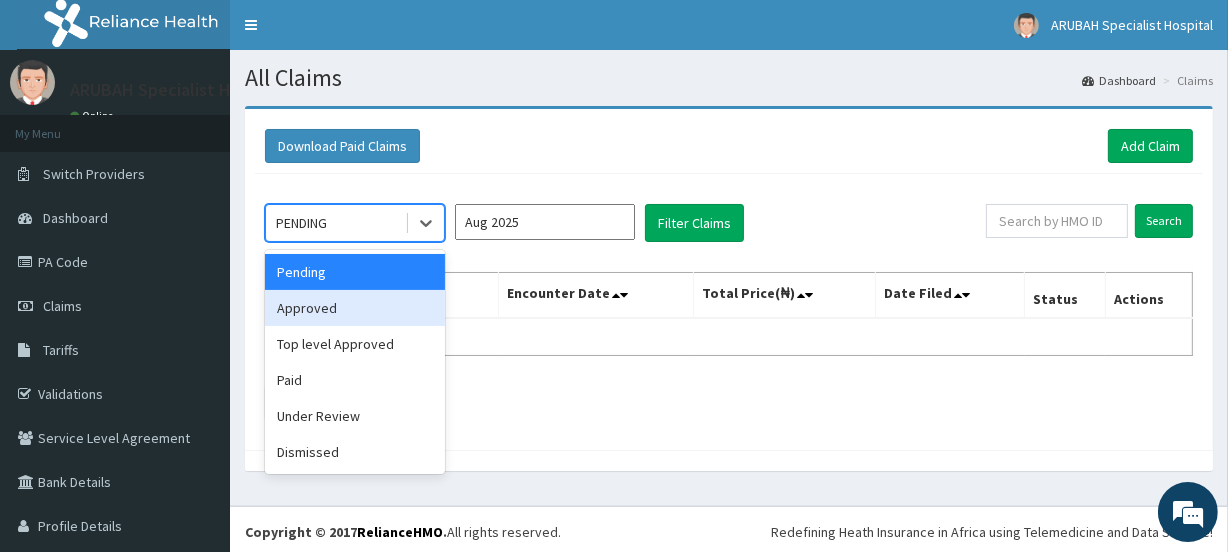 click on "Approved" at bounding box center (355, 308) 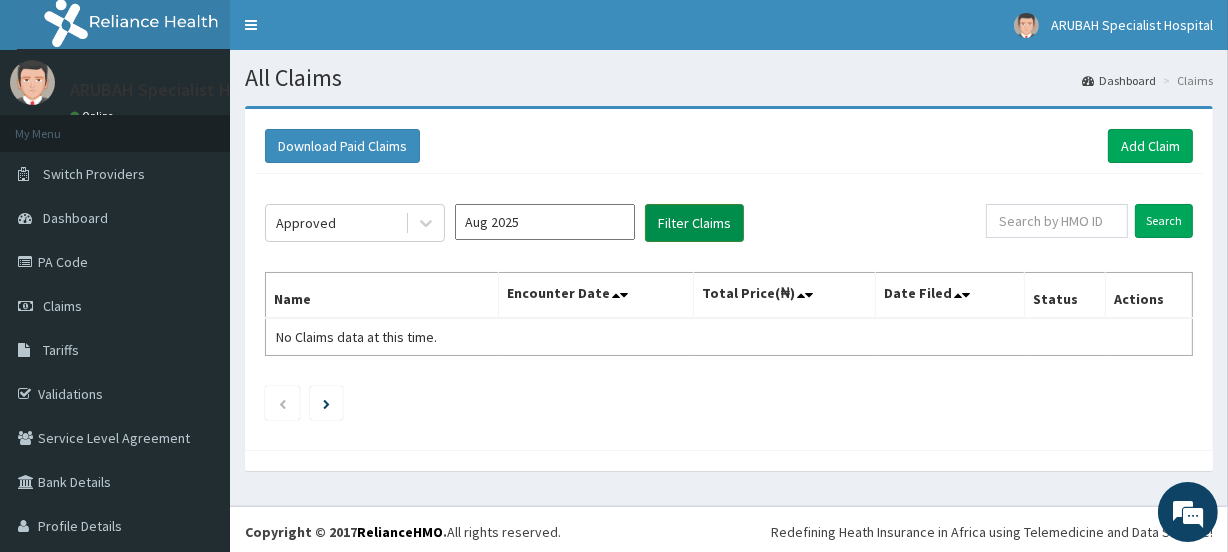 click on "Filter Claims" at bounding box center [694, 223] 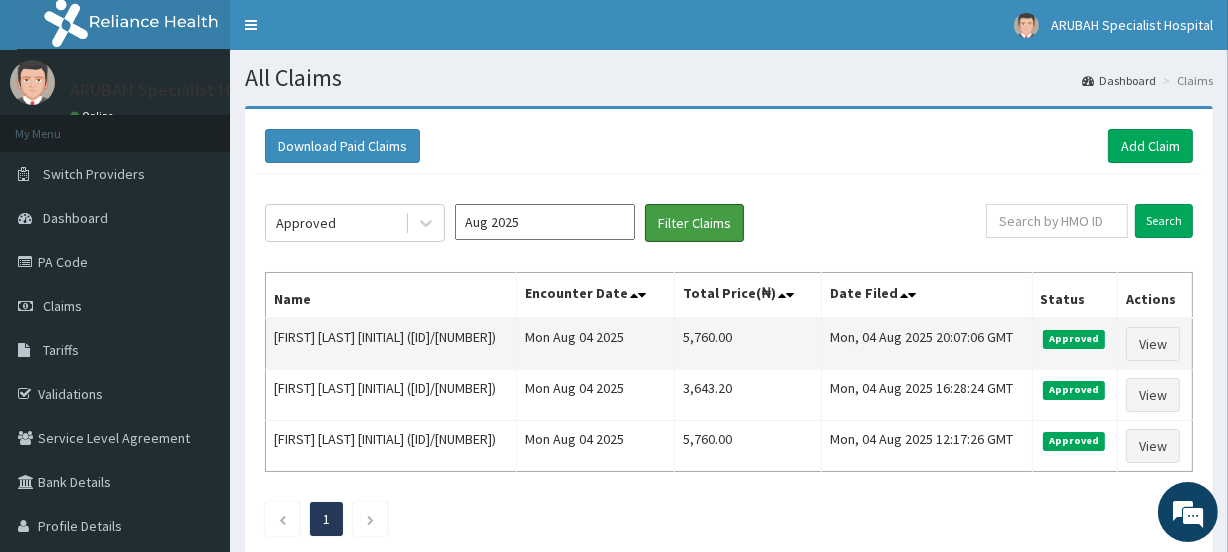 scroll, scrollTop: 0, scrollLeft: 0, axis: both 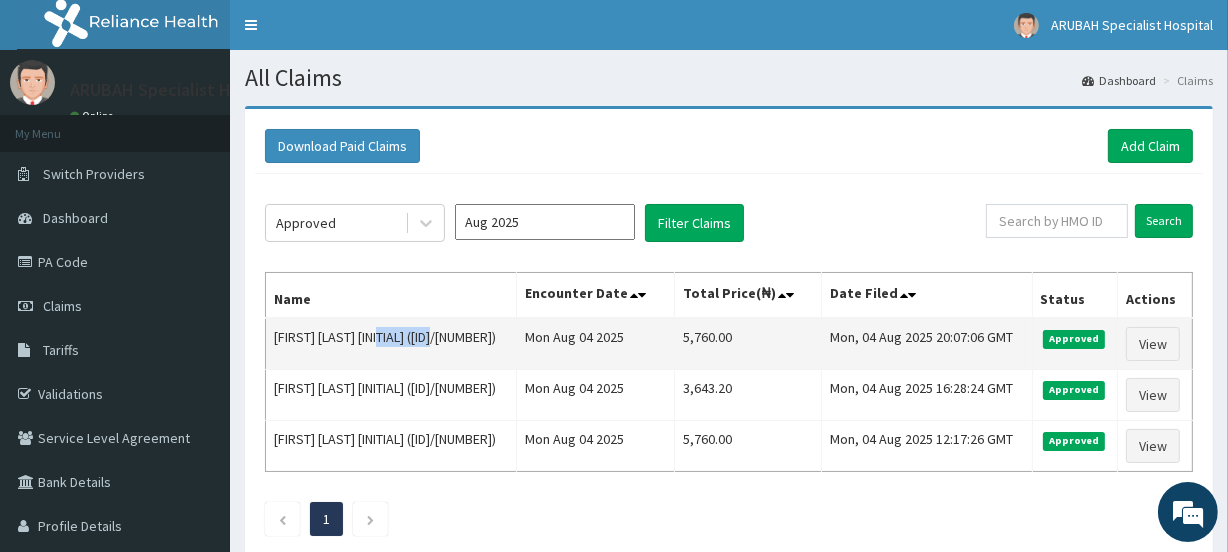 drag, startPoint x: 479, startPoint y: 337, endPoint x: 409, endPoint y: 333, distance: 70.11419 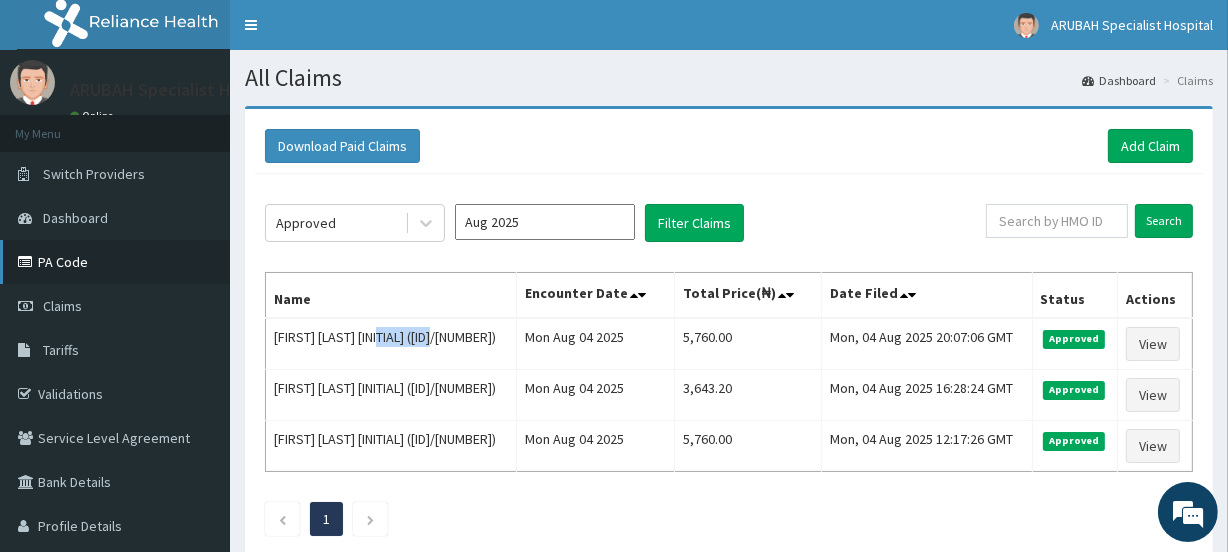 click on "PA Code" at bounding box center [115, 262] 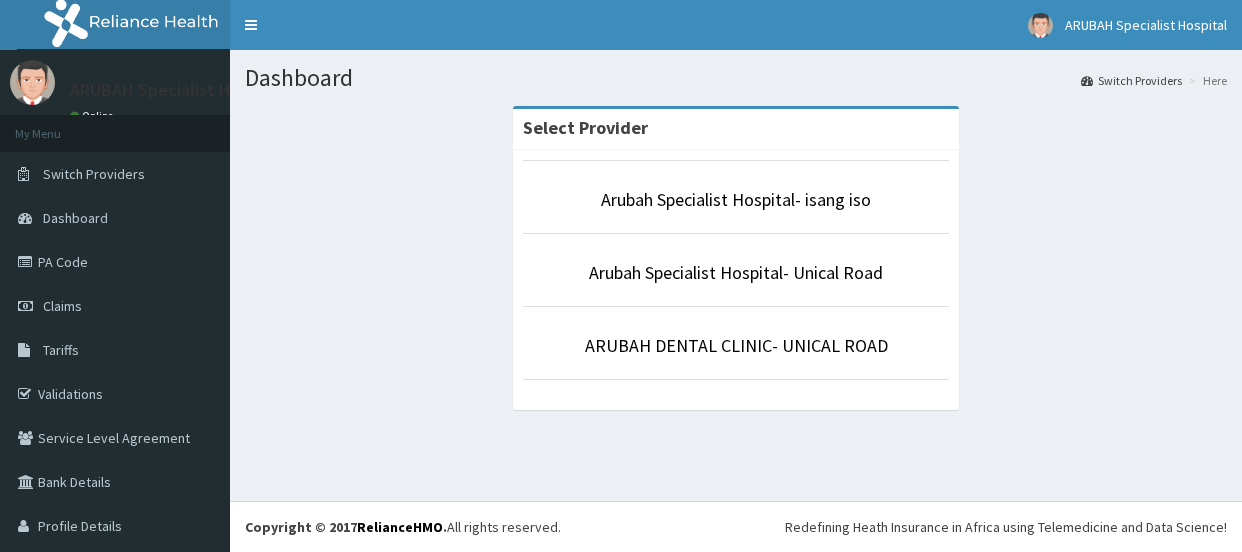 scroll, scrollTop: 0, scrollLeft: 0, axis: both 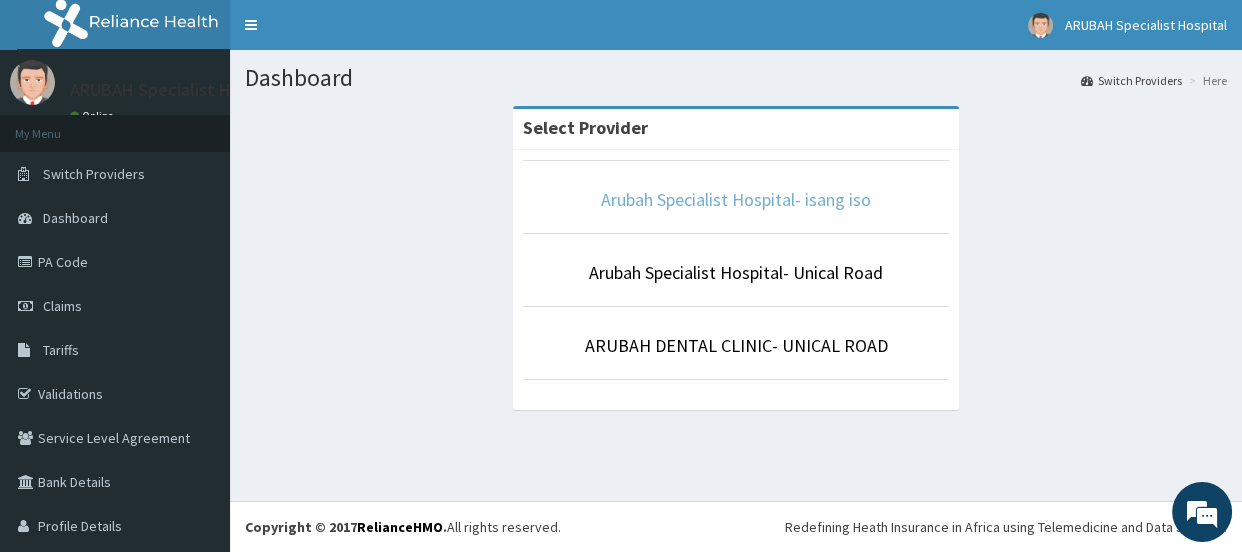 click on "Arubah Specialist Hospital- isang iso" at bounding box center [736, 199] 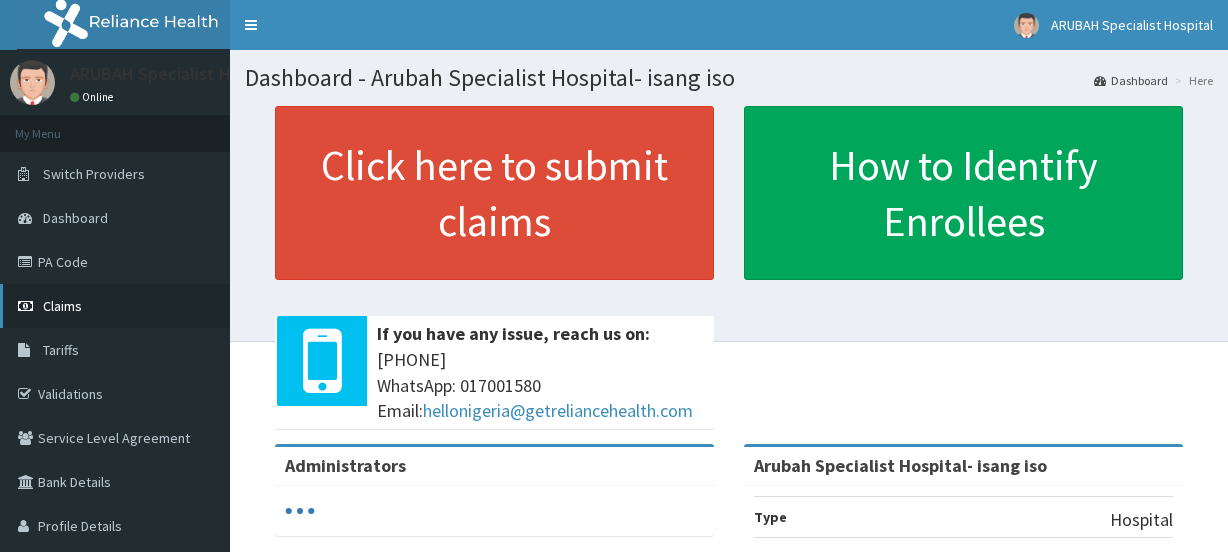scroll, scrollTop: 0, scrollLeft: 0, axis: both 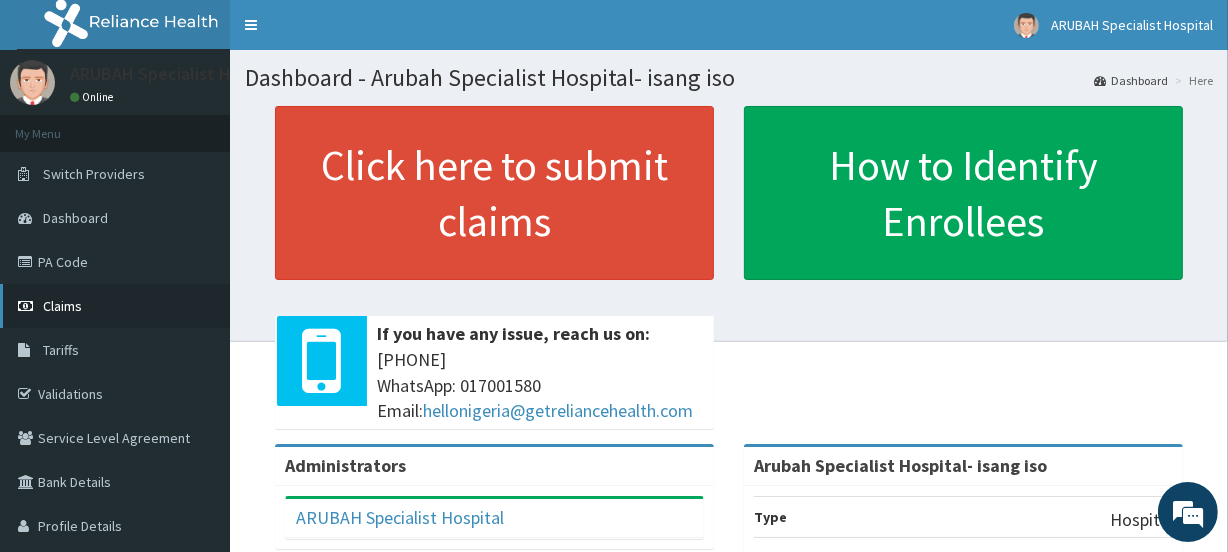 click on "Claims" at bounding box center [115, 306] 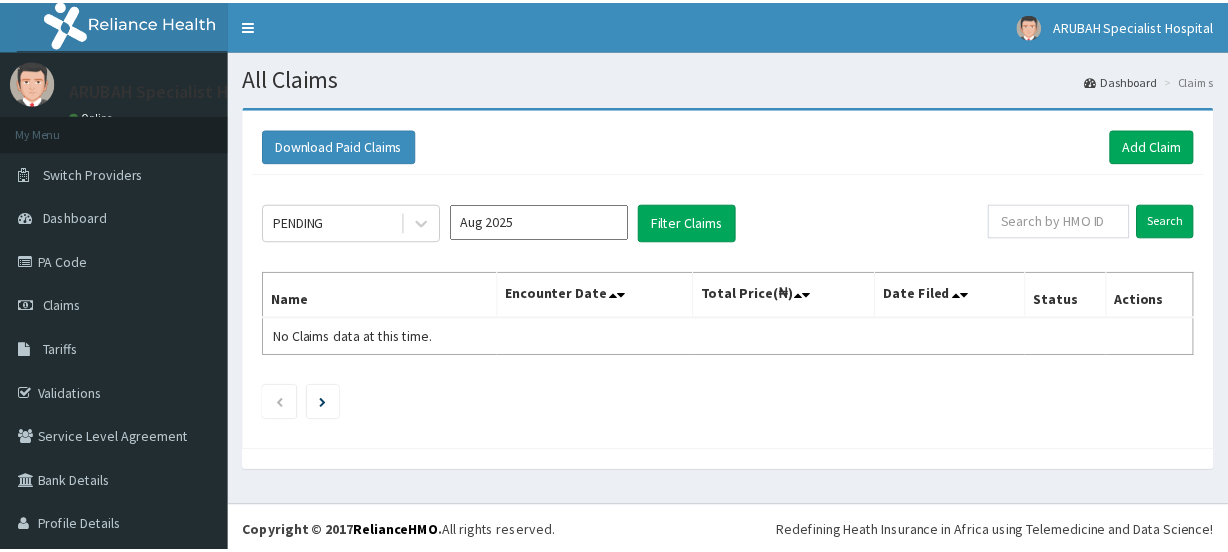 scroll, scrollTop: 0, scrollLeft: 0, axis: both 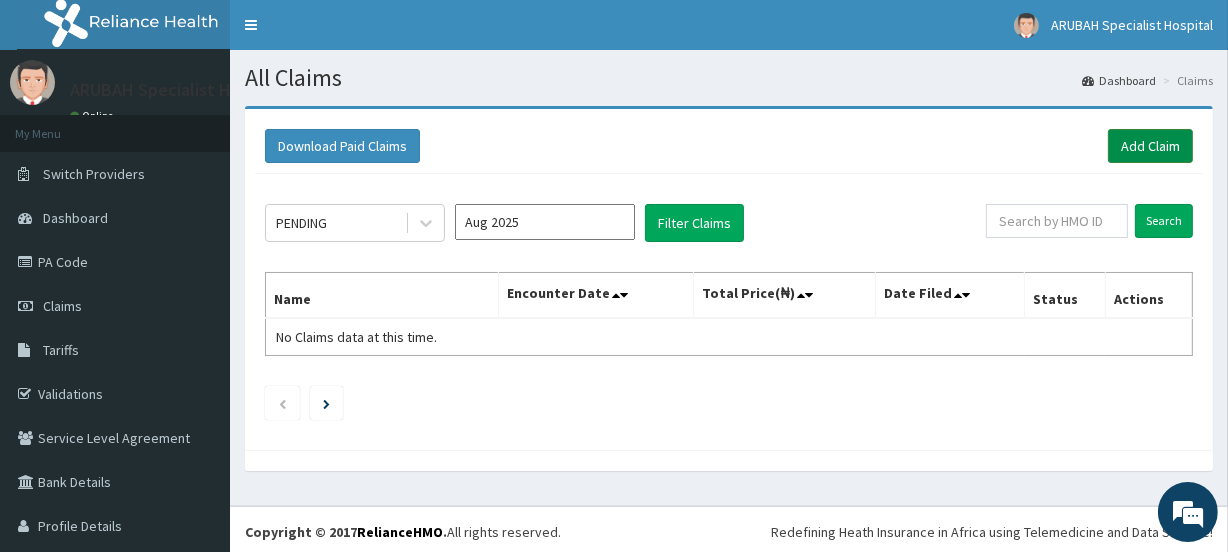 click on "Add Claim" at bounding box center [1150, 146] 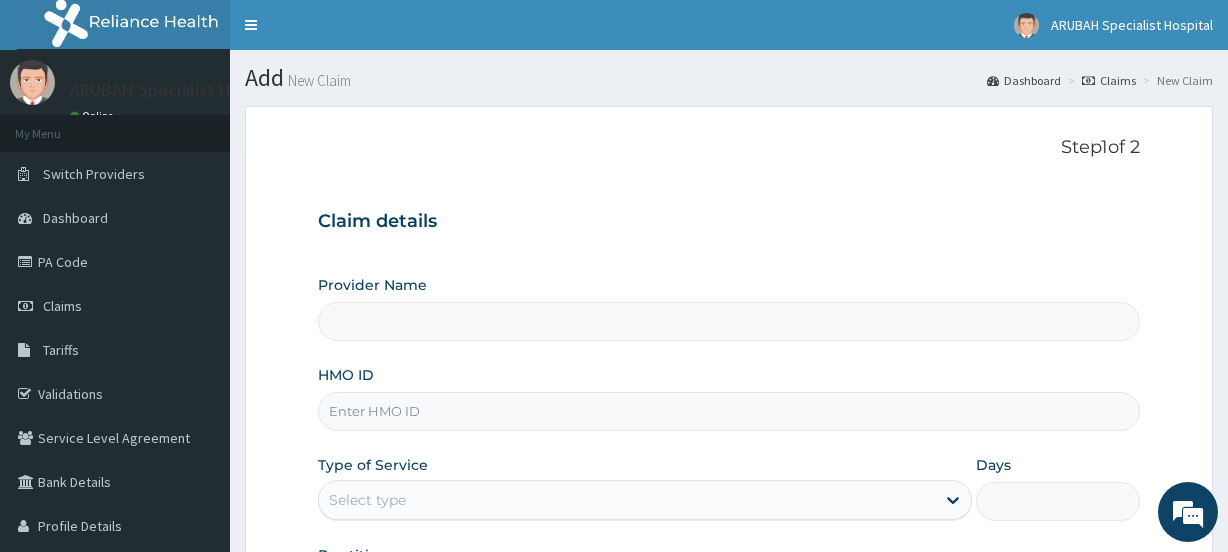 scroll, scrollTop: 0, scrollLeft: 0, axis: both 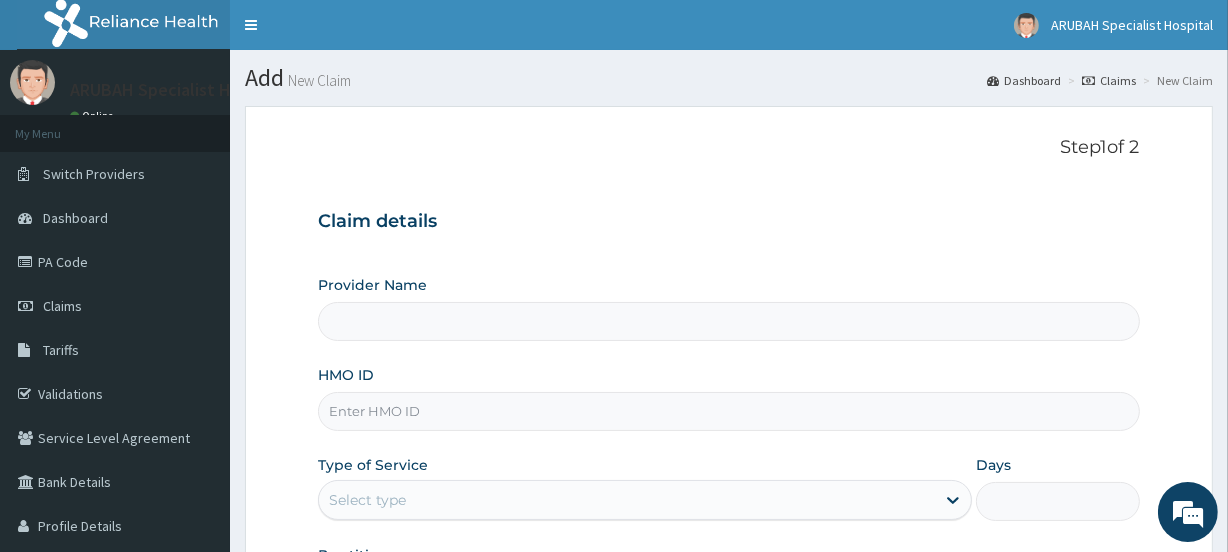type on "Arubah Specialist Hospital- isang iso" 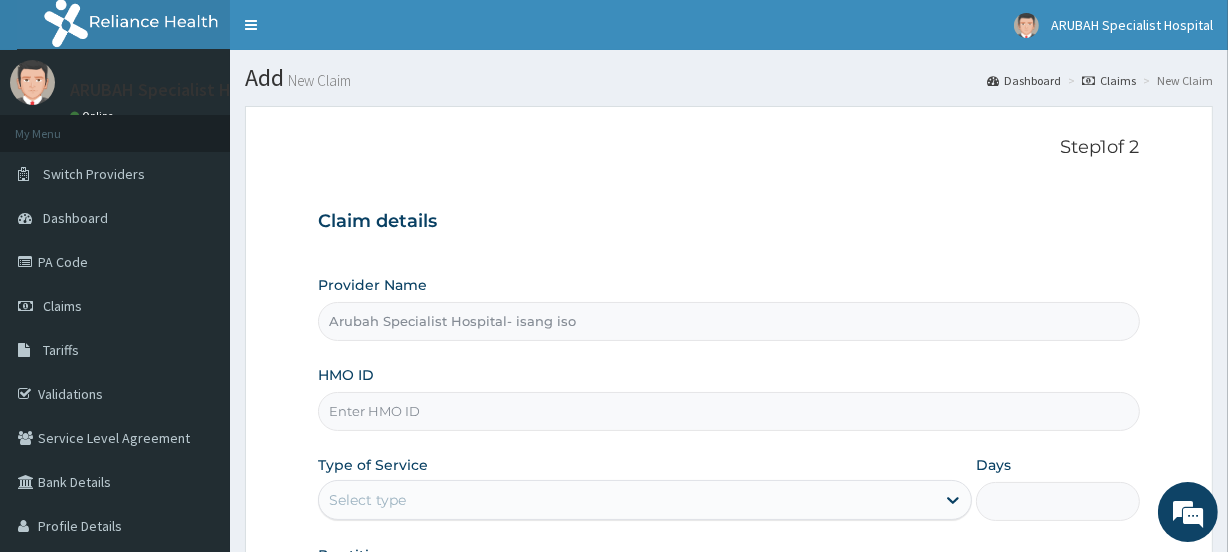 click on "HMO ID" at bounding box center (728, 411) 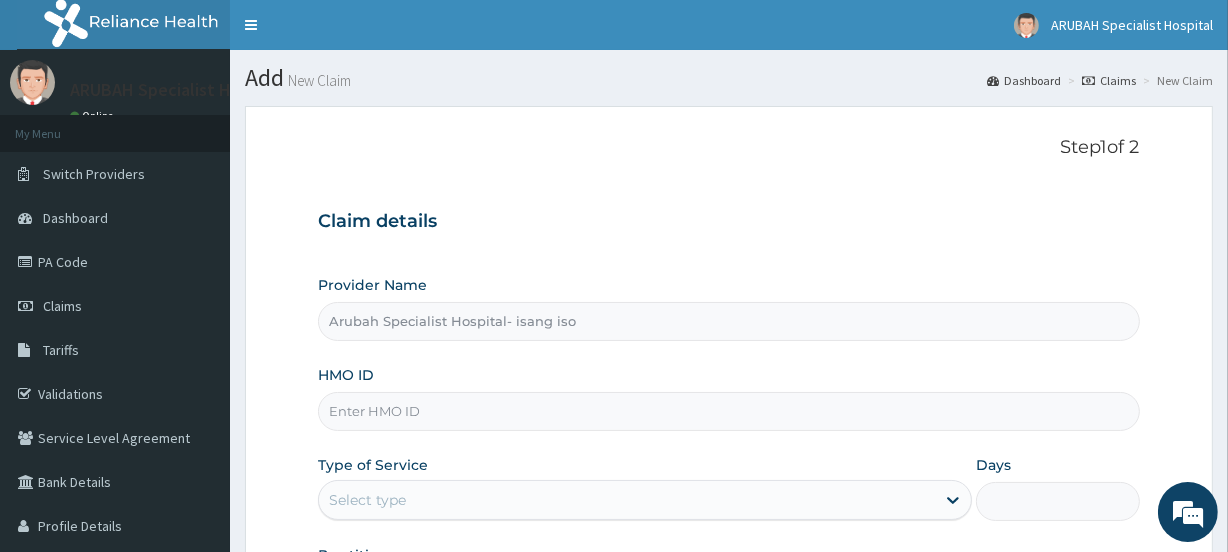 paste on "ABP/10234/A" 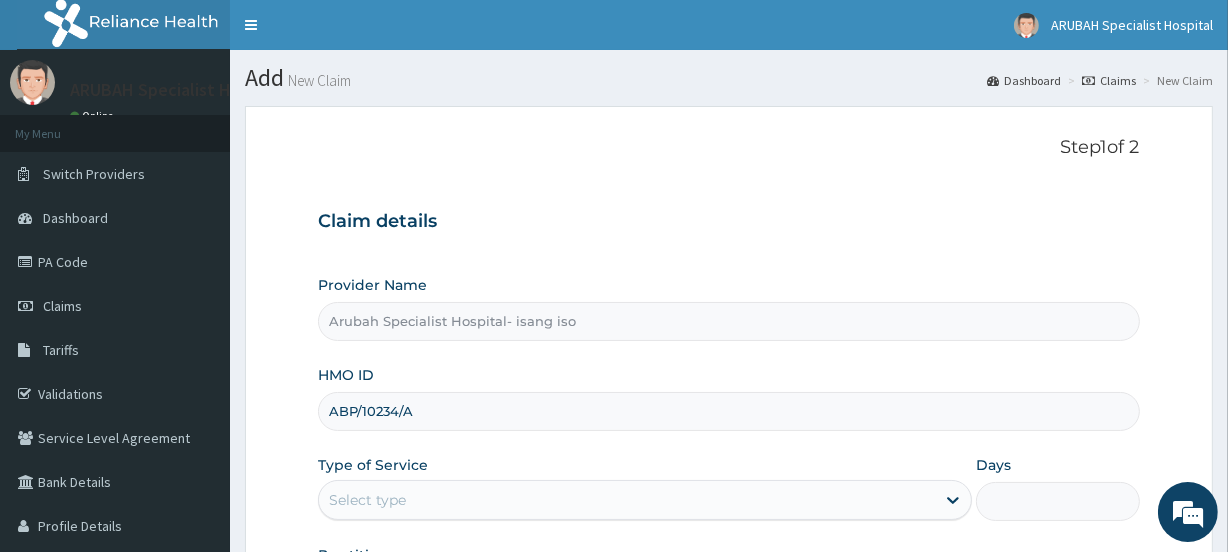 type on "ABP/10234/A" 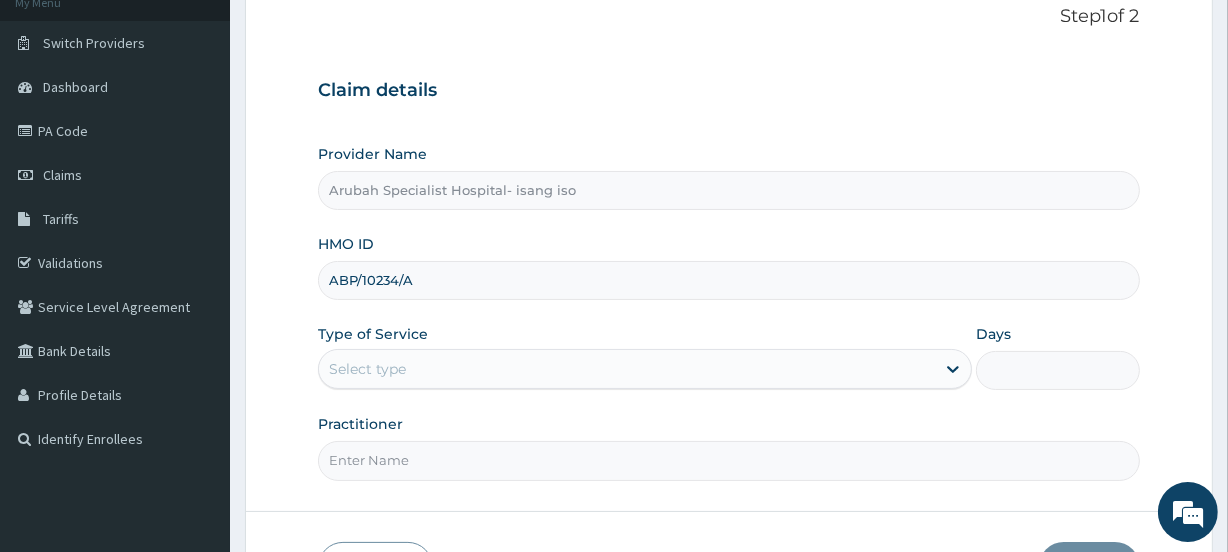 click on "Select type" at bounding box center (627, 369) 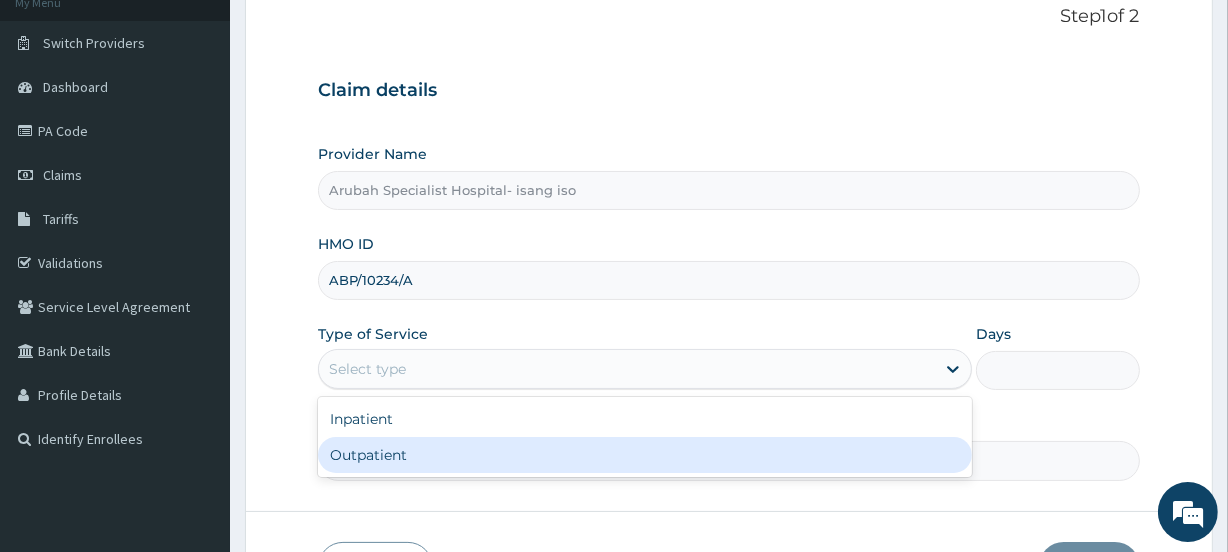 click on "Outpatient" at bounding box center [645, 455] 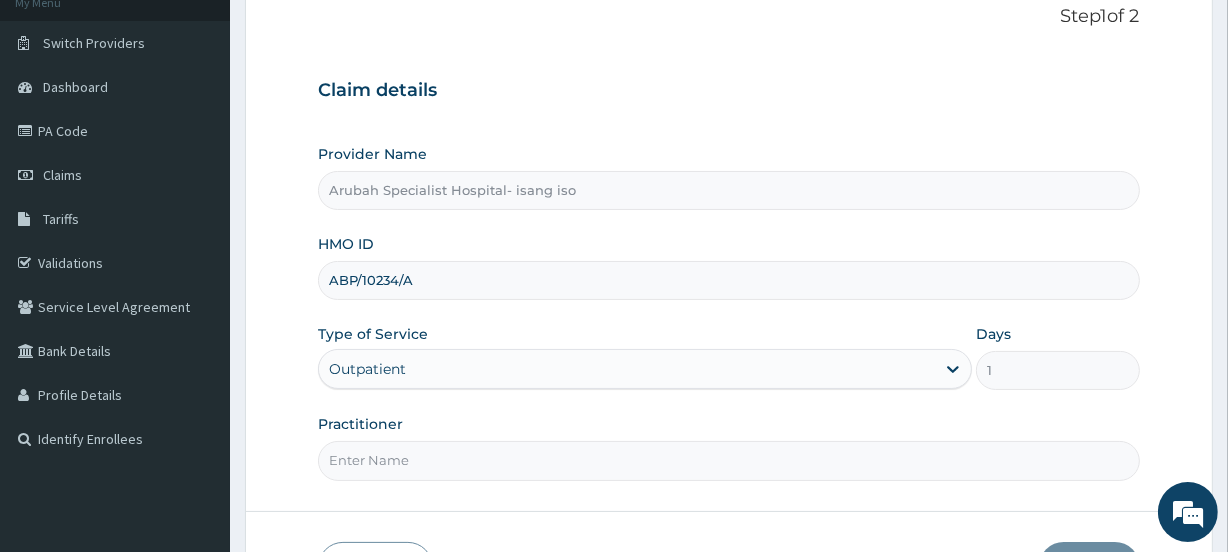 scroll, scrollTop: 0, scrollLeft: 0, axis: both 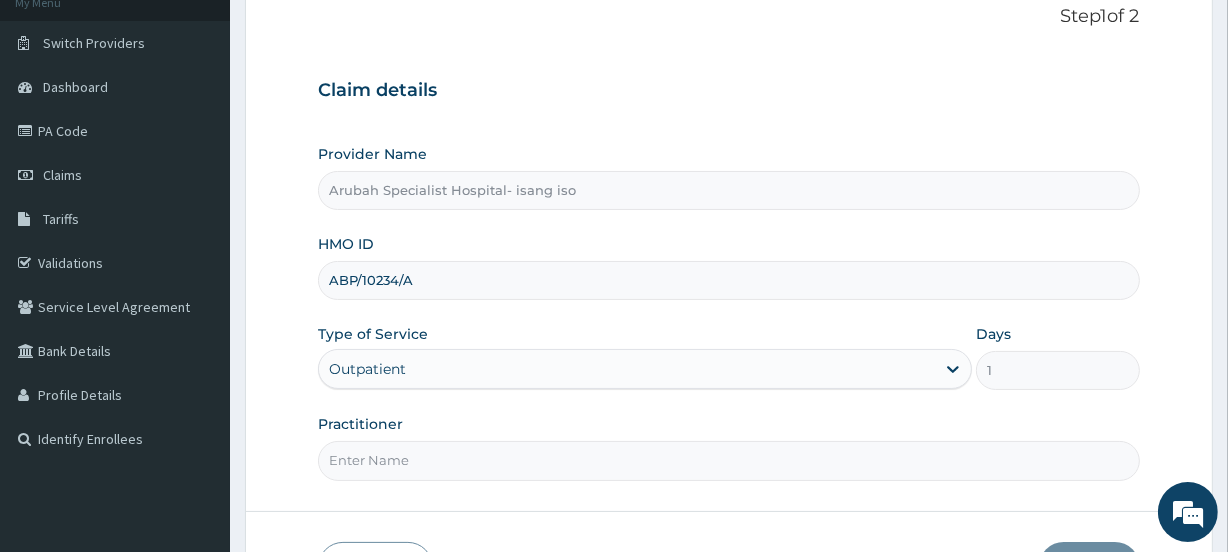 click on "Practitioner" at bounding box center (728, 460) 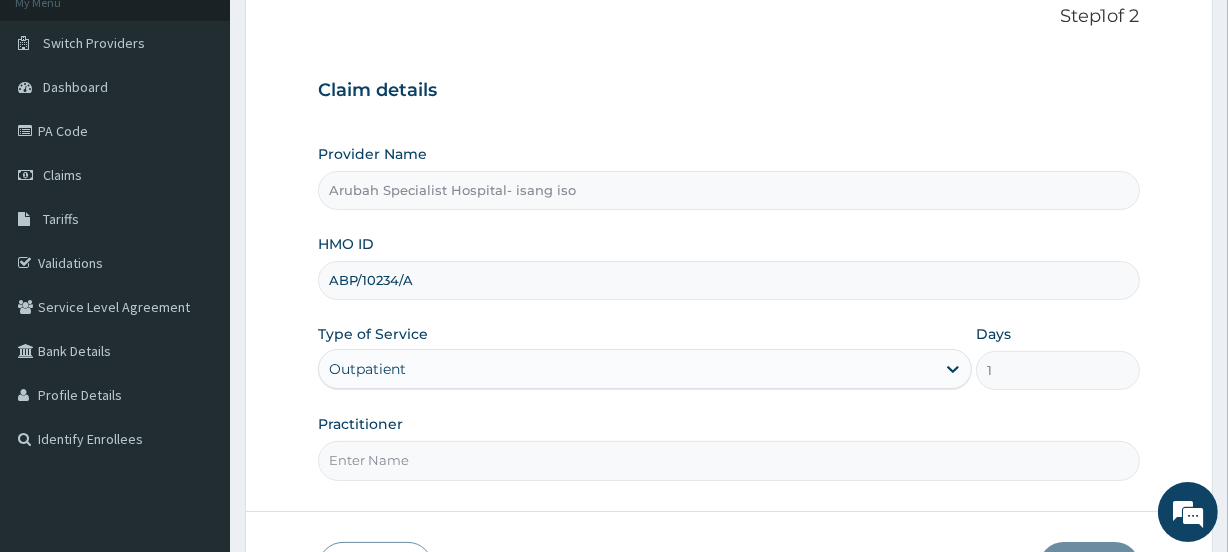 type on "DR UKWEH" 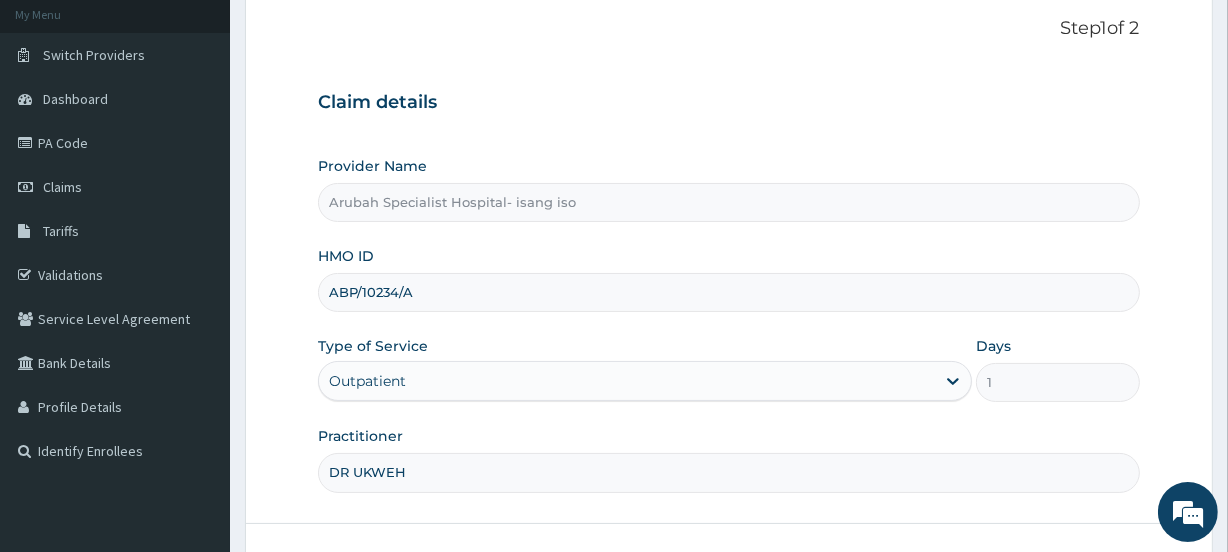 scroll, scrollTop: 268, scrollLeft: 0, axis: vertical 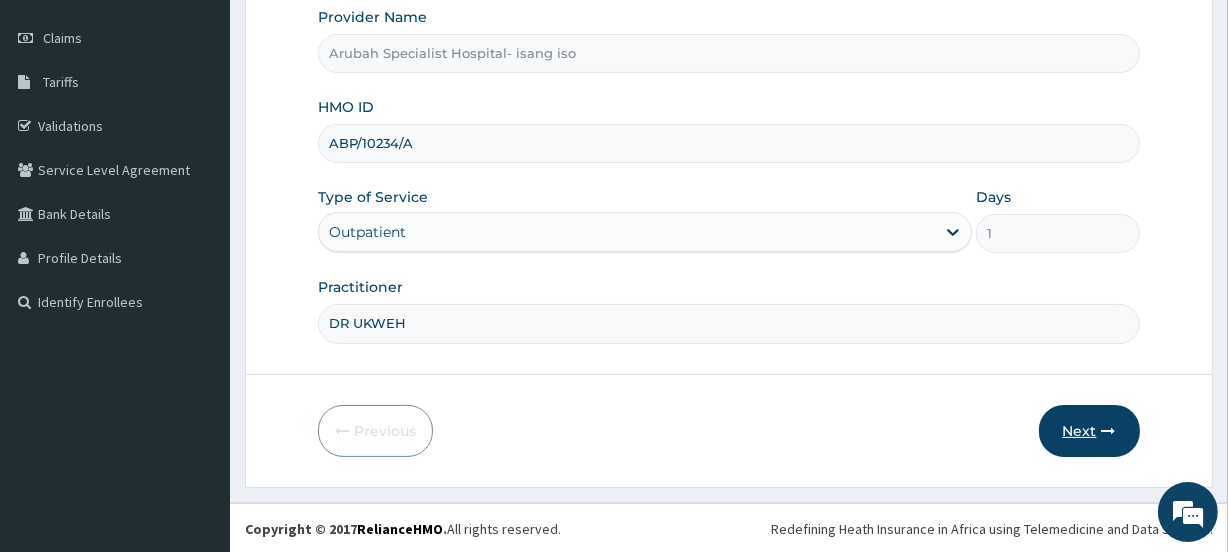 click on "Next" at bounding box center (1089, 431) 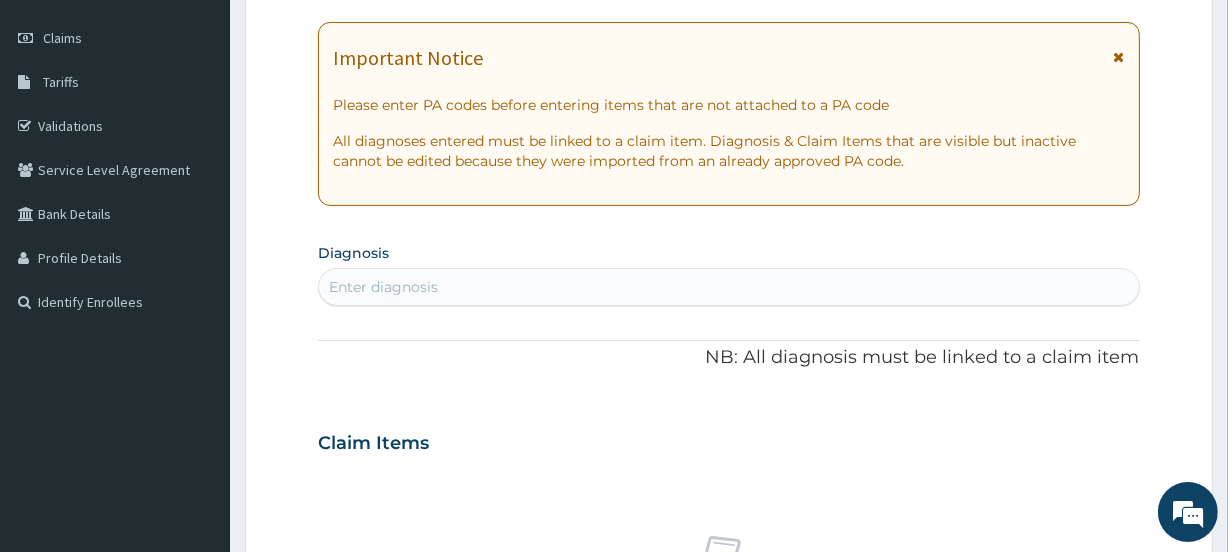click at bounding box center (1119, 57) 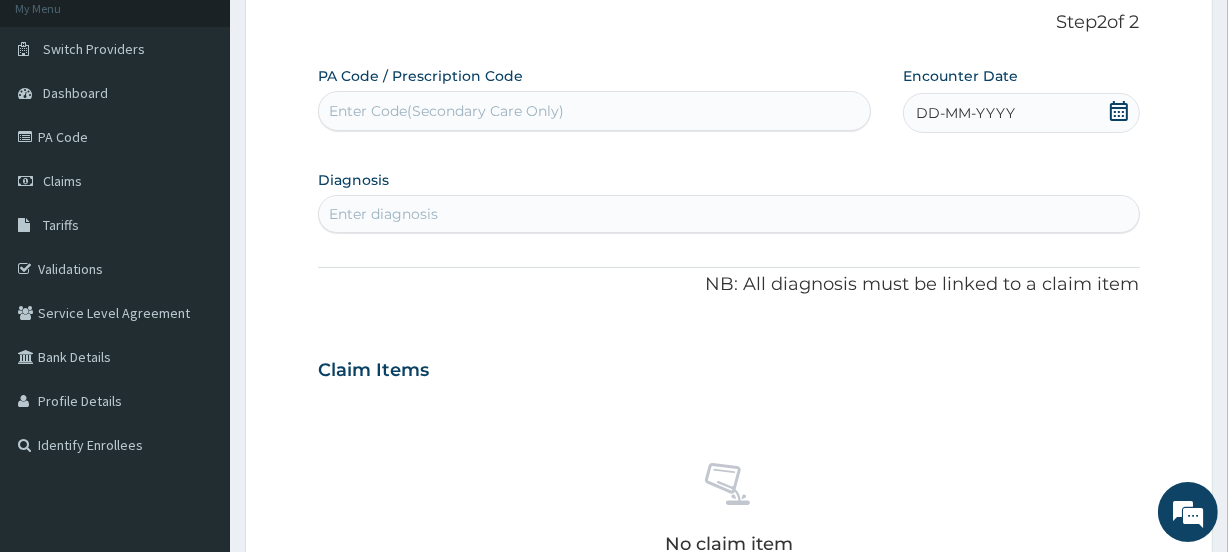 scroll, scrollTop: 41, scrollLeft: 0, axis: vertical 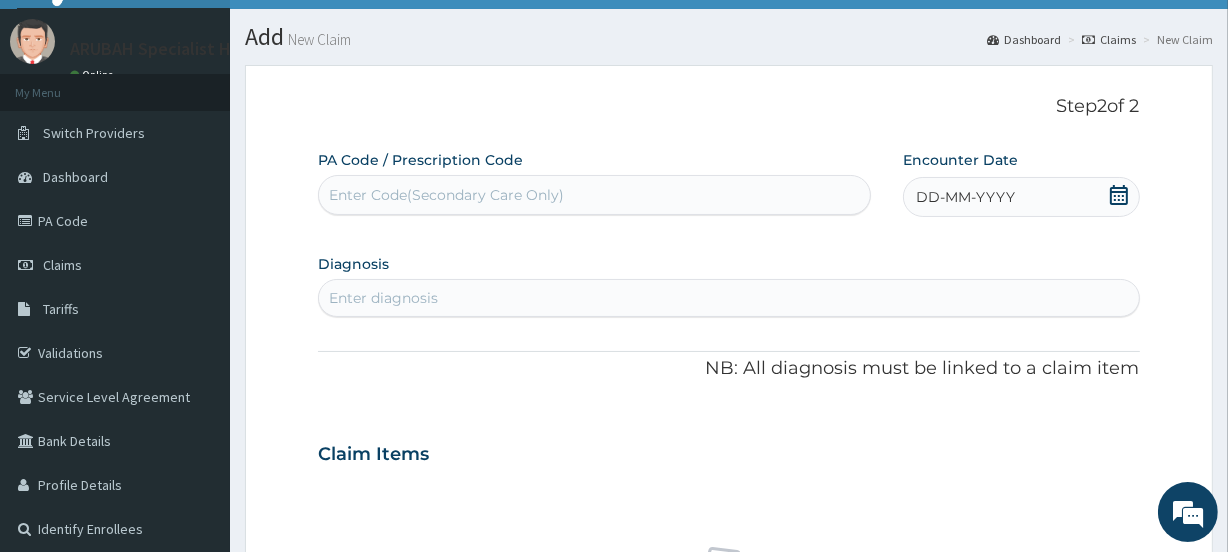 click 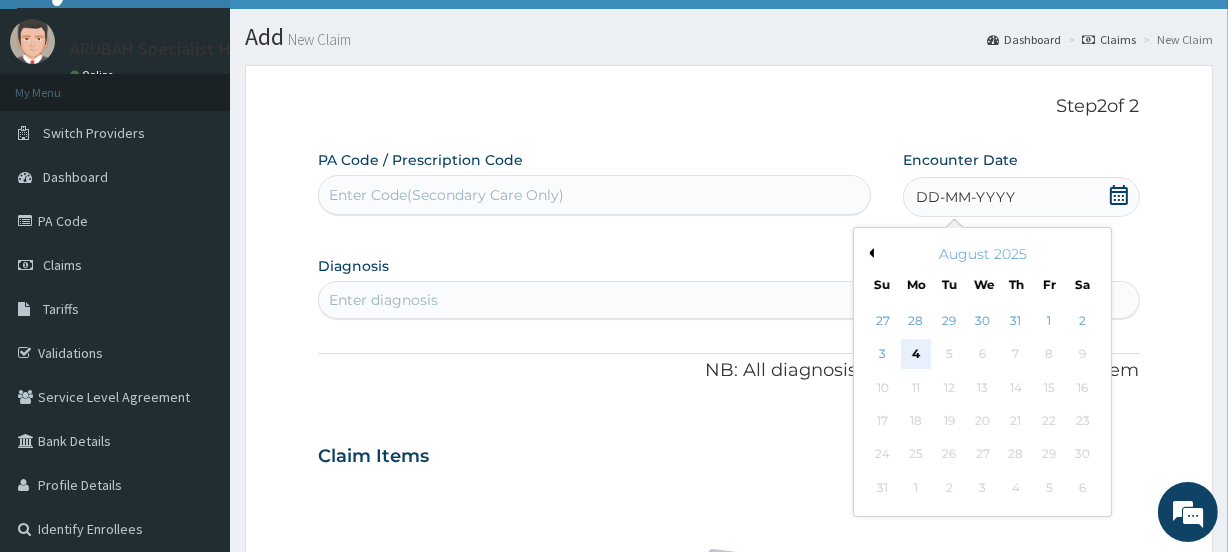 click on "4" at bounding box center (916, 355) 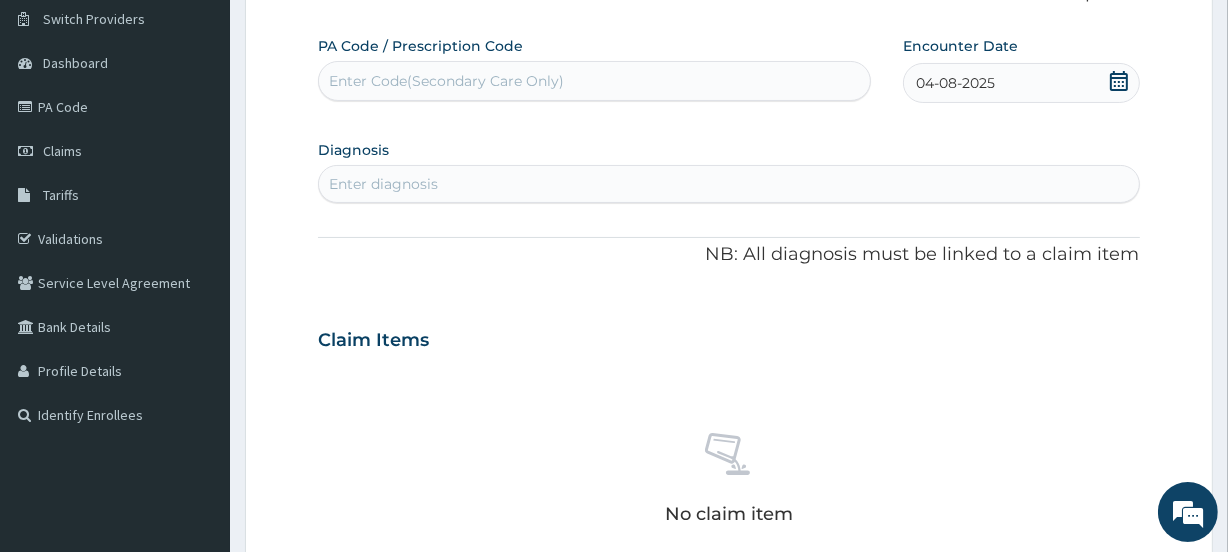 scroll, scrollTop: 182, scrollLeft: 0, axis: vertical 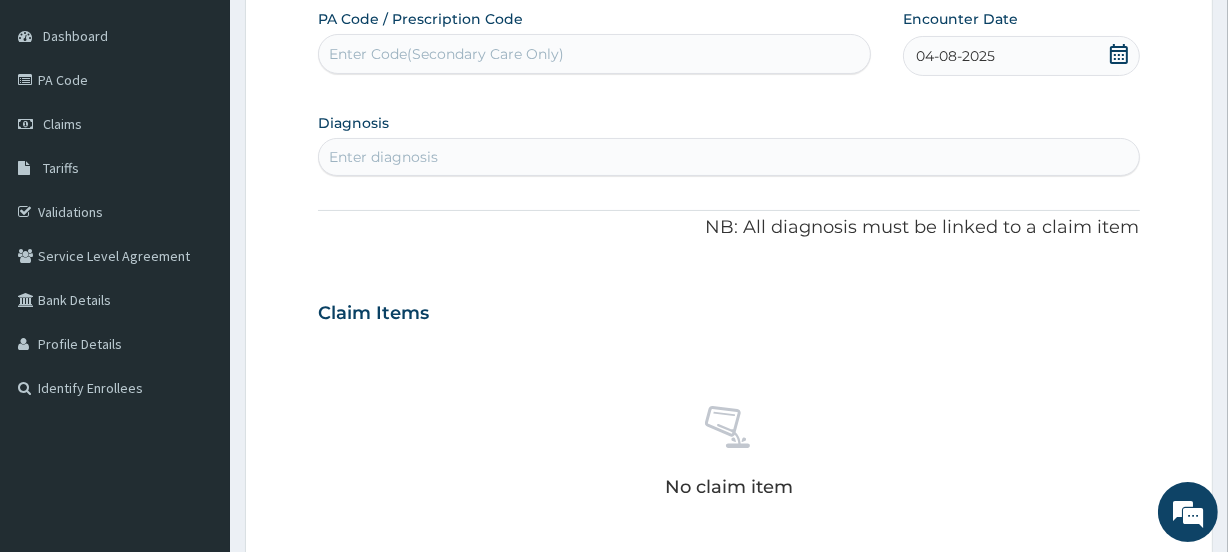 click on "Enter diagnosis" at bounding box center [728, 157] 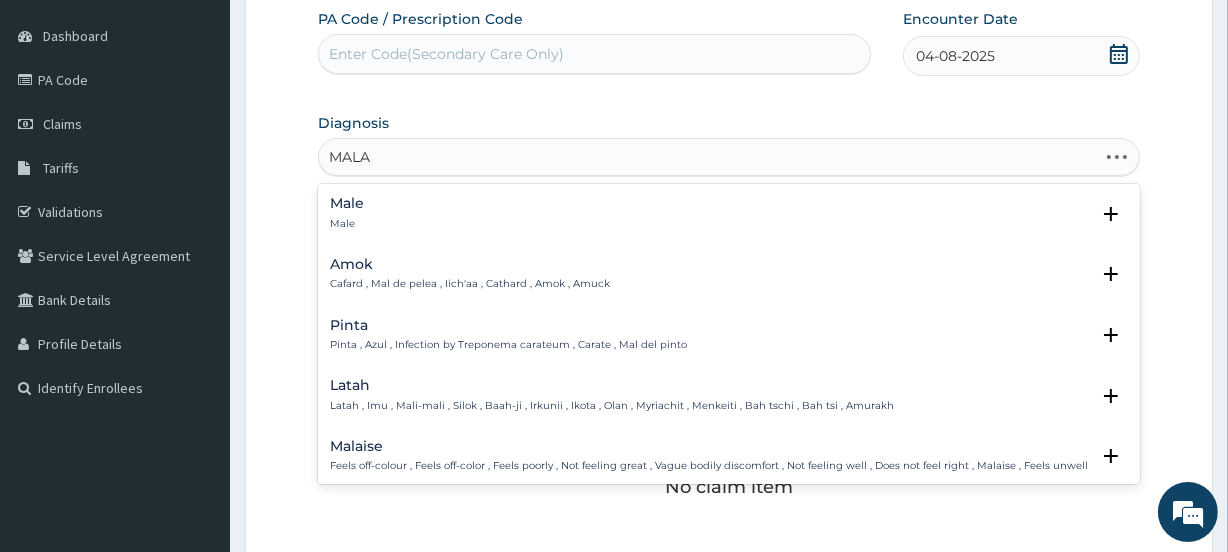 type on "MALAR" 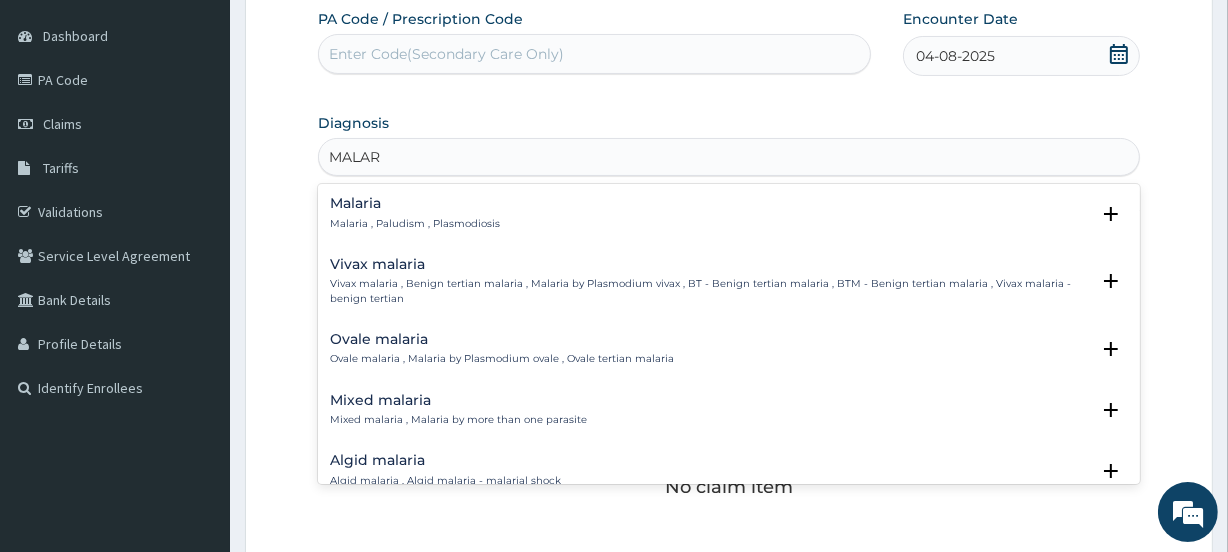click on "Malaria , Paludism , Plasmodiosis" at bounding box center (415, 224) 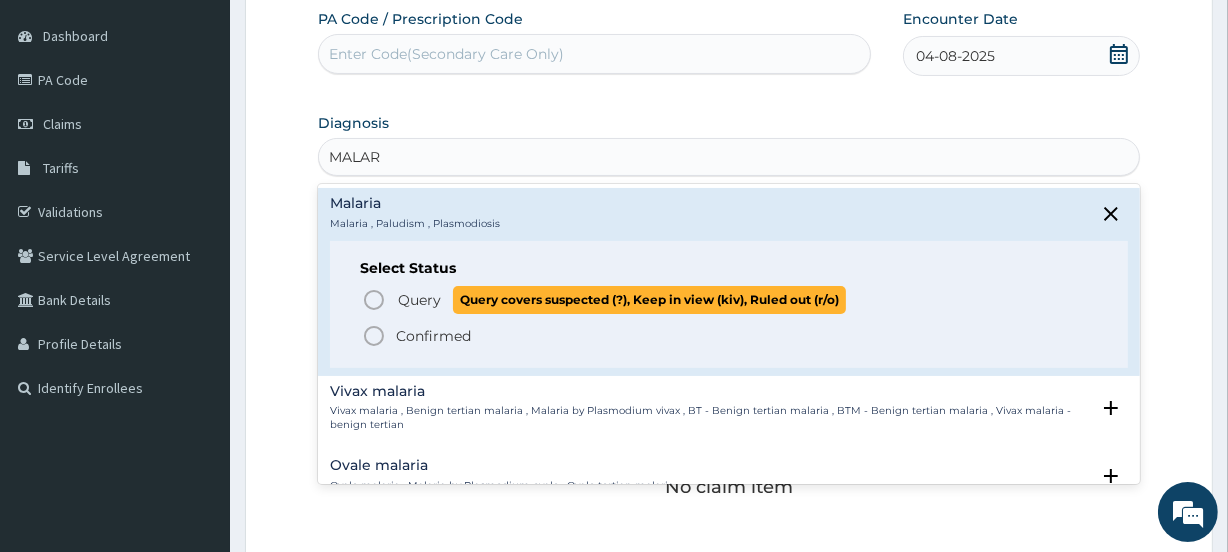 click 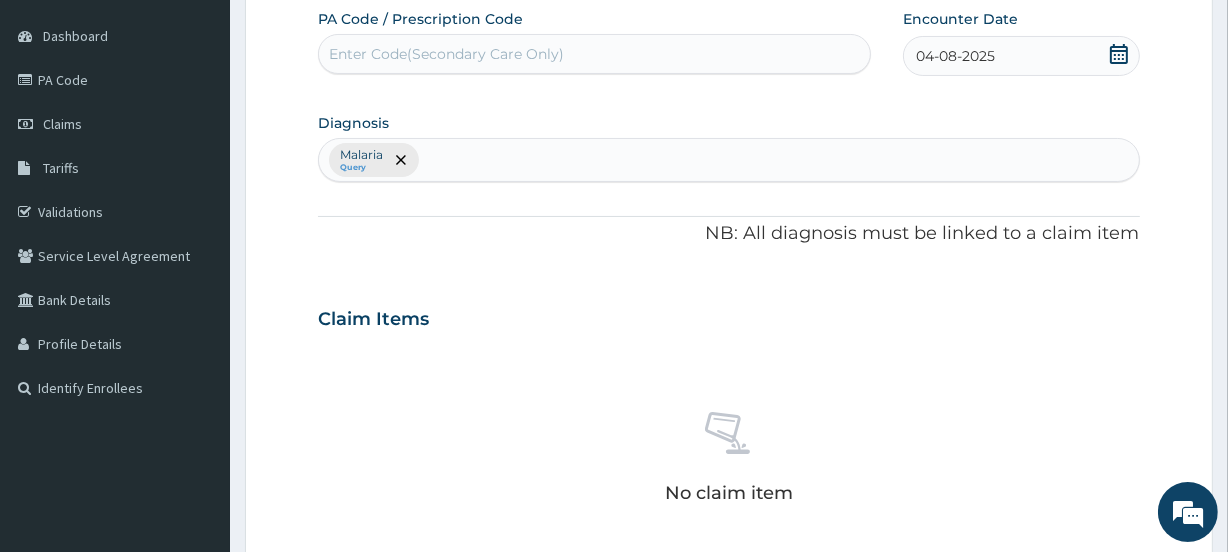 click at bounding box center [400, 160] 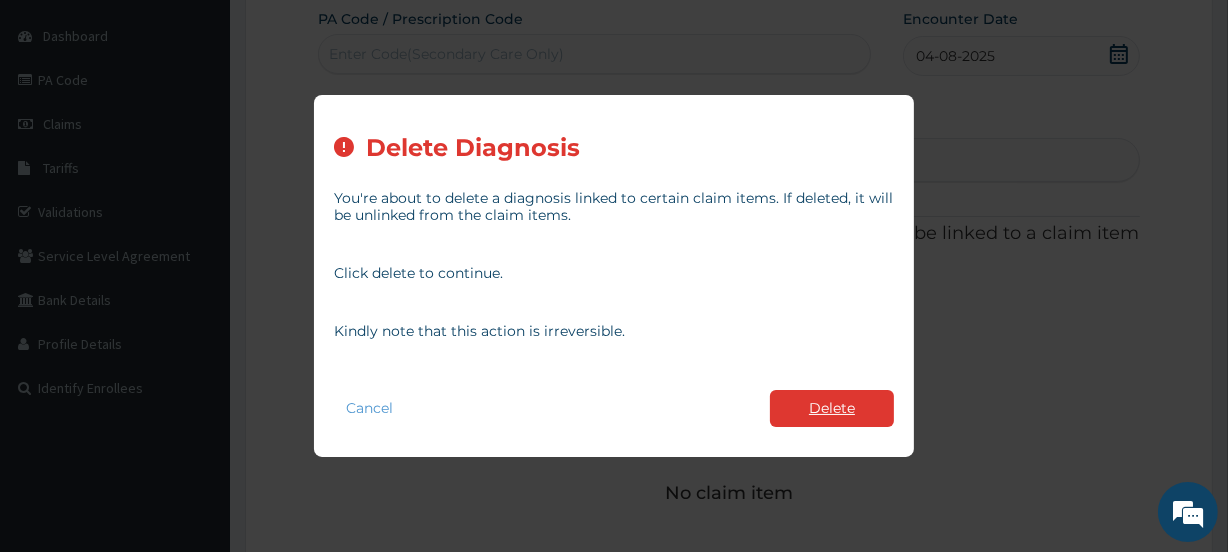 click on "Delete" at bounding box center [832, 408] 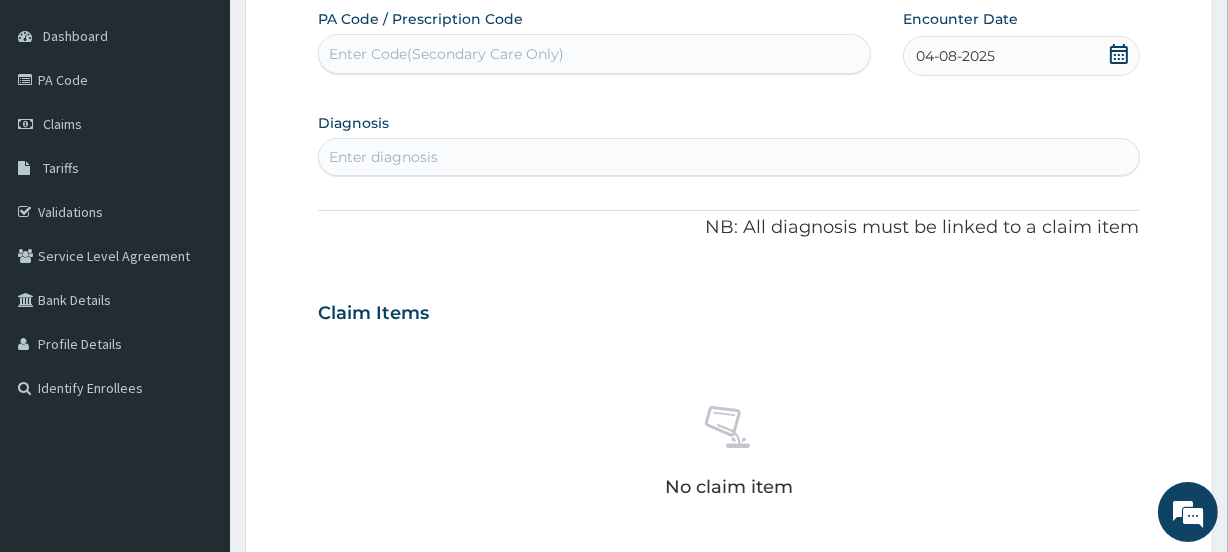 click on "Enter diagnosis" at bounding box center [383, 157] 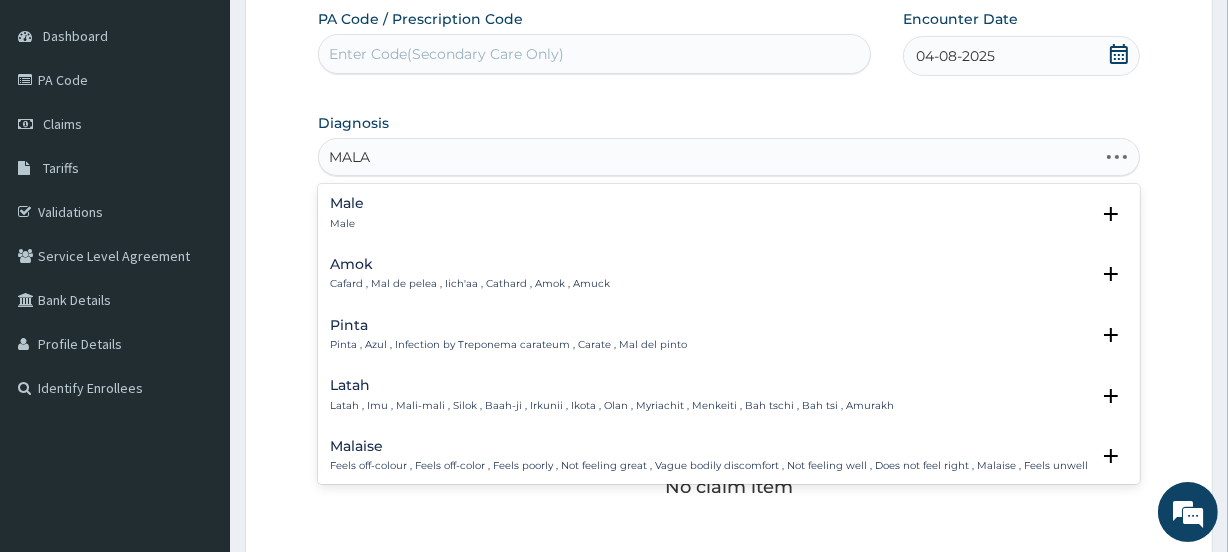 type on "MALAR" 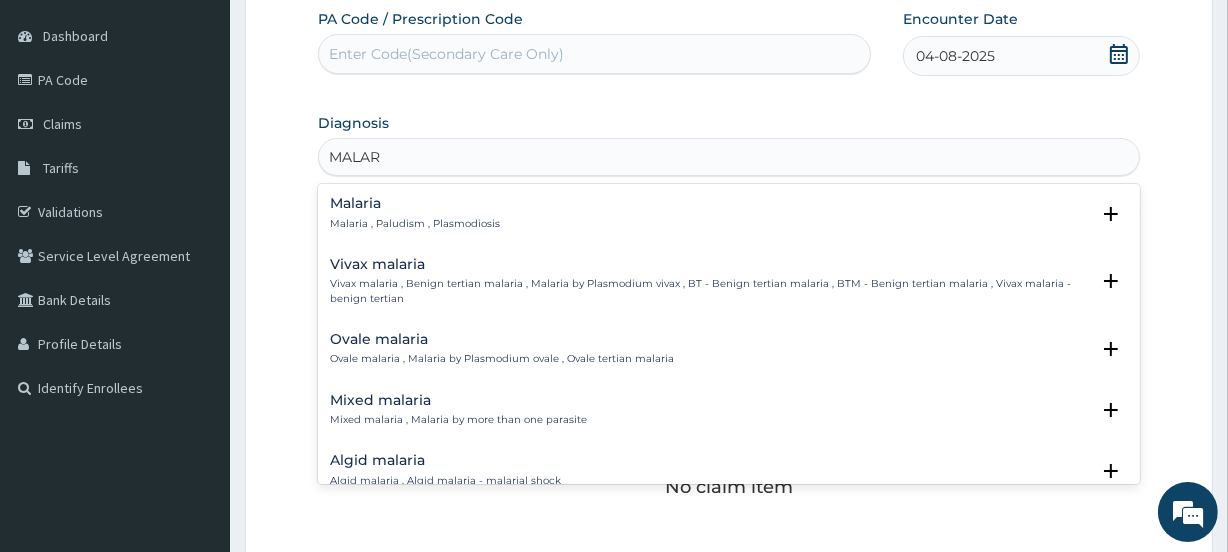 click on "Malaria , Paludism , Plasmodiosis" at bounding box center [415, 224] 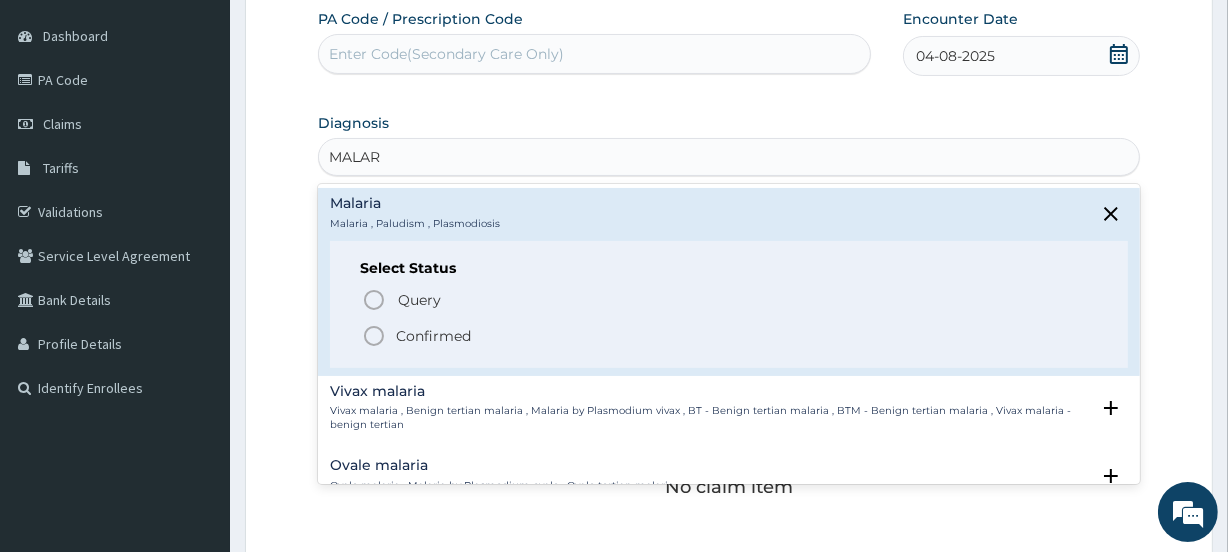 click 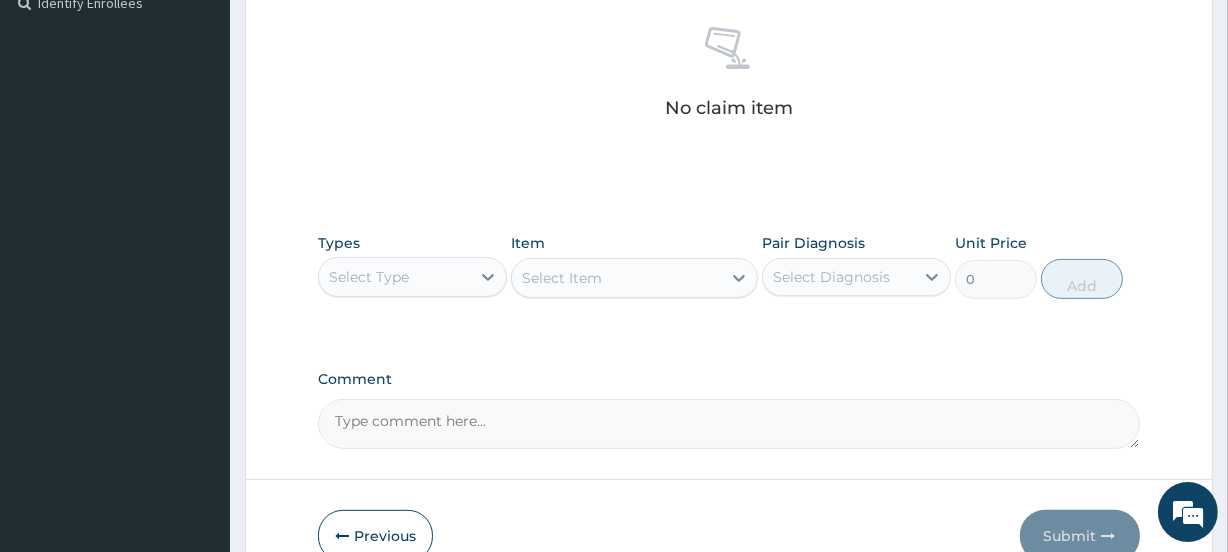 scroll, scrollTop: 610, scrollLeft: 0, axis: vertical 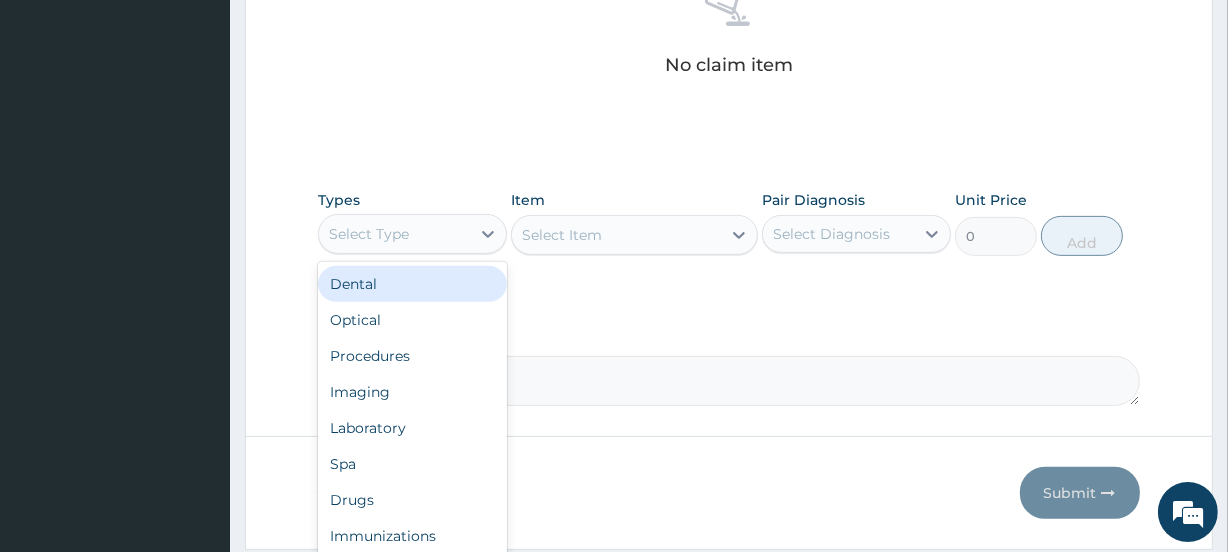 click on "Select Type" at bounding box center (394, 234) 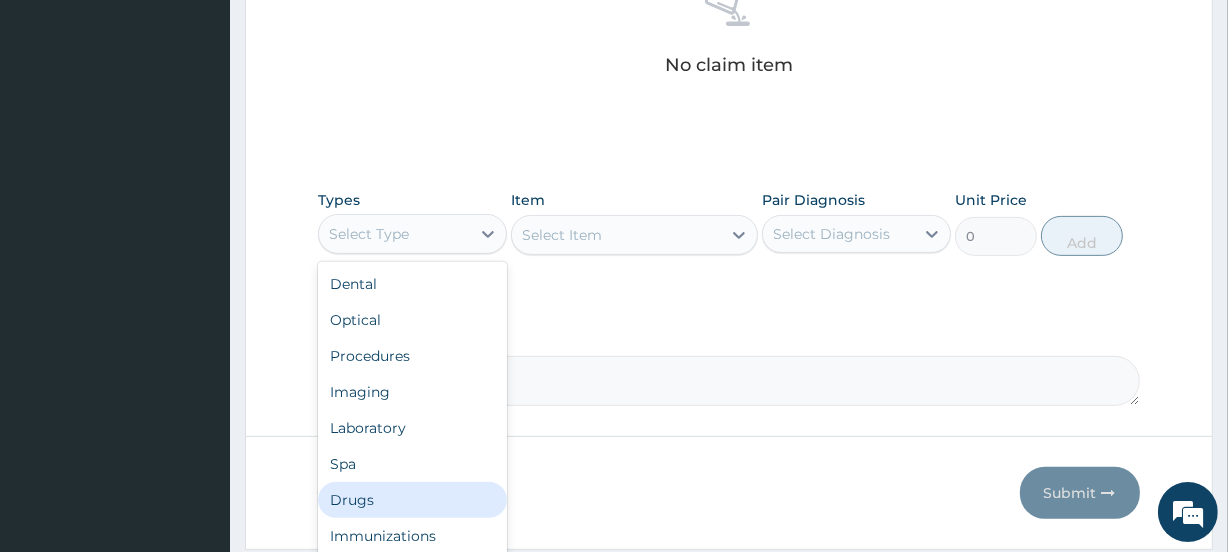 click on "Drugs" at bounding box center [412, 500] 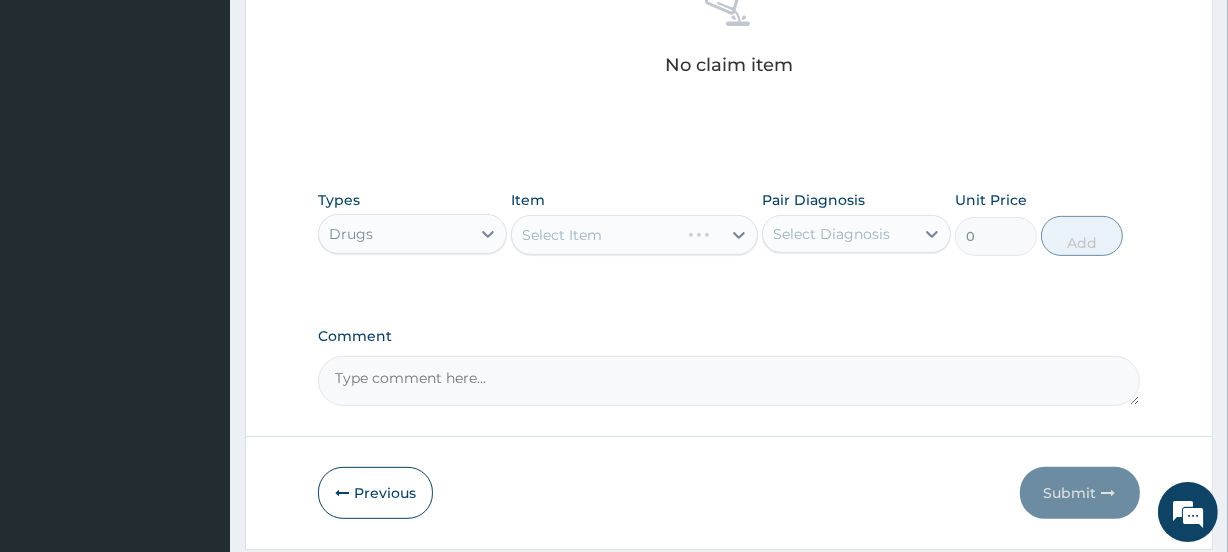click on "PA Code / Prescription Code Enter Code(Secondary Care Only) Encounter Date 04-08-2025 Diagnosis Malaria Confirmed NB: All diagnosis must be linked to a claim item Claim Items No claim item Types Drugs Item Select Item Pair Diagnosis Select Diagnosis Unit Price 0 Add Comment" at bounding box center [728, -7] 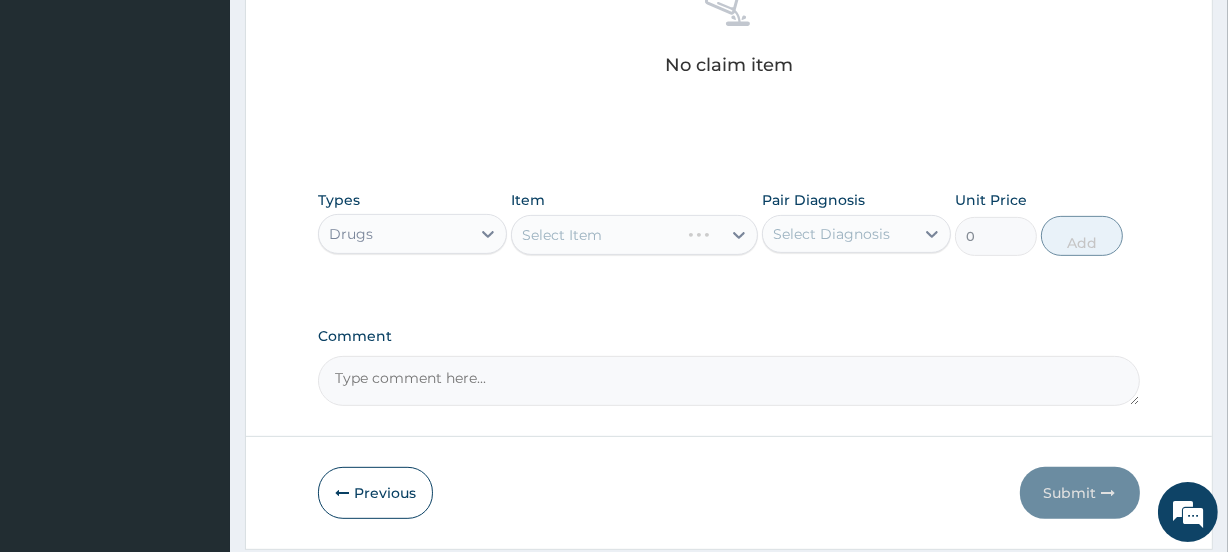 click on "Select Item" at bounding box center (634, 235) 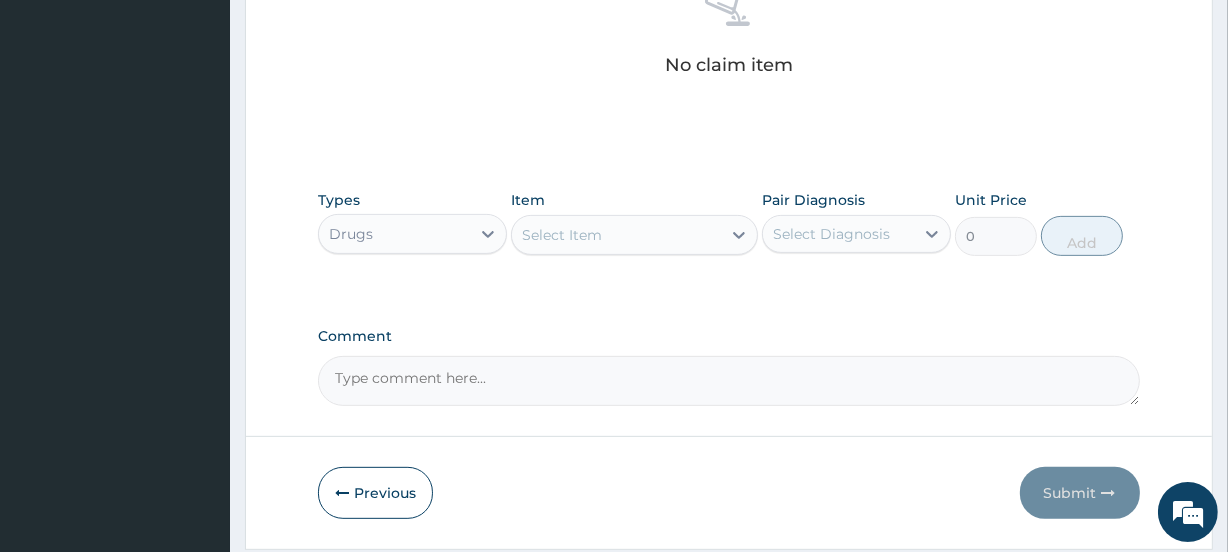 click on "Select Item" at bounding box center [616, 235] 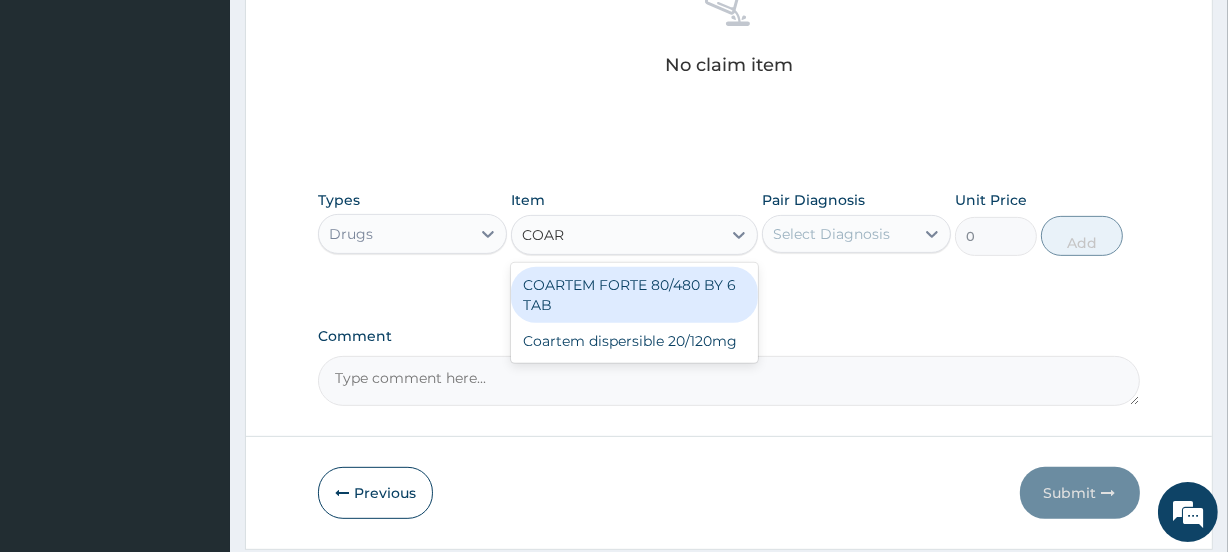 type on "COART" 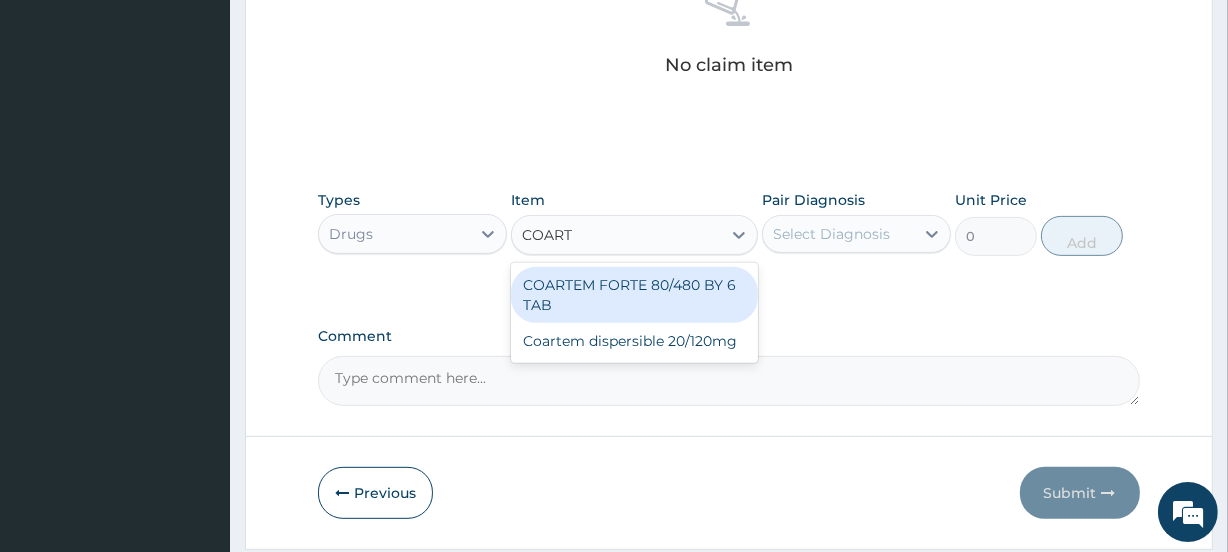 click on "COARTEM FORTE 80/480 BY 6 TAB" at bounding box center (634, 295) 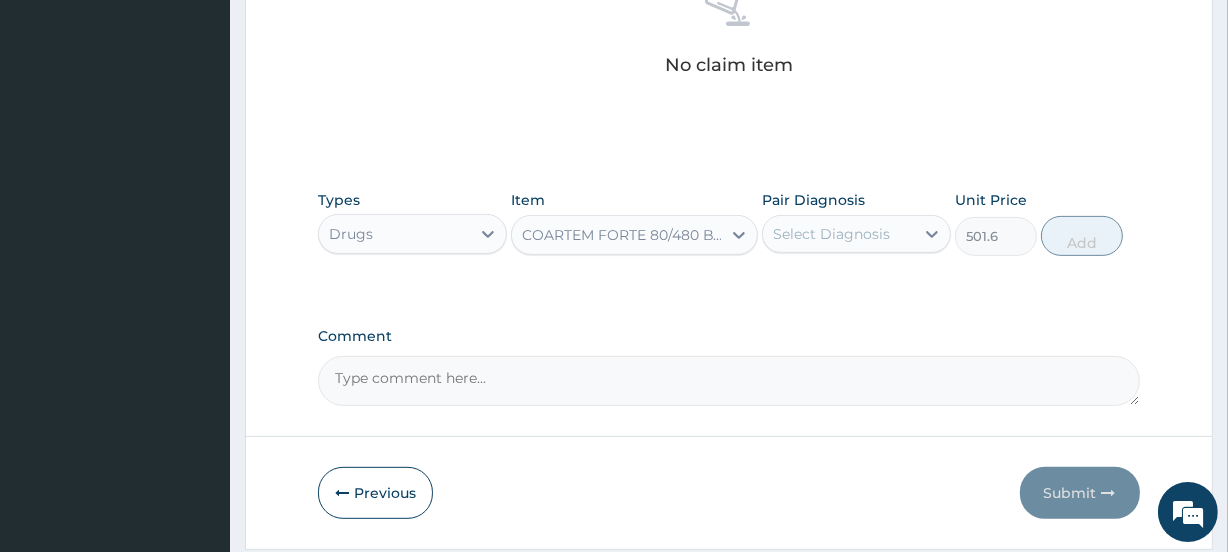 click on "Select Diagnosis" at bounding box center (838, 234) 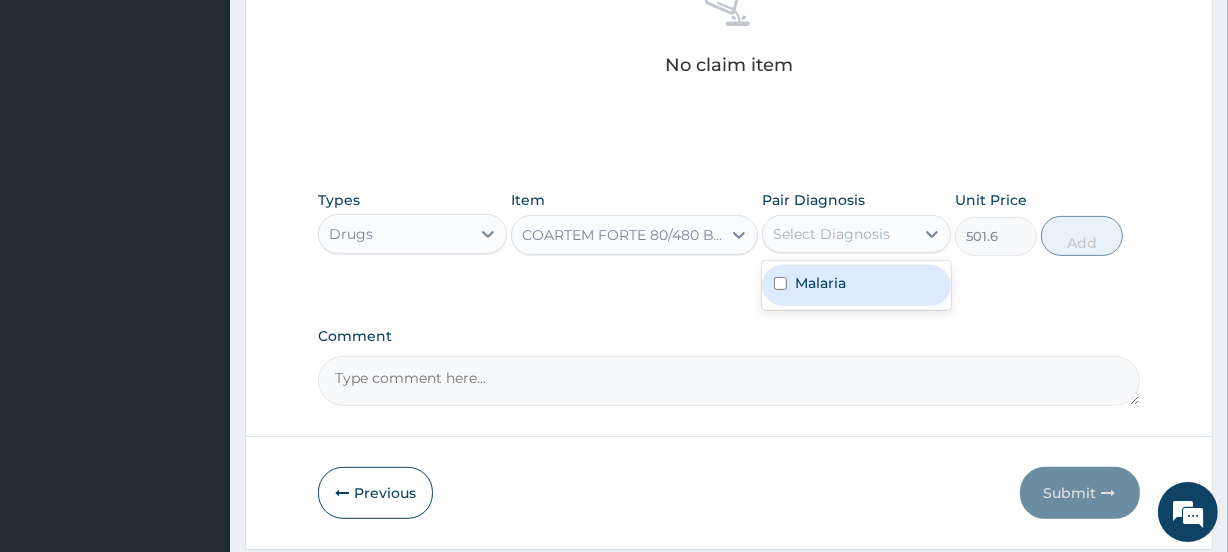 click on "Malaria" at bounding box center [856, 285] 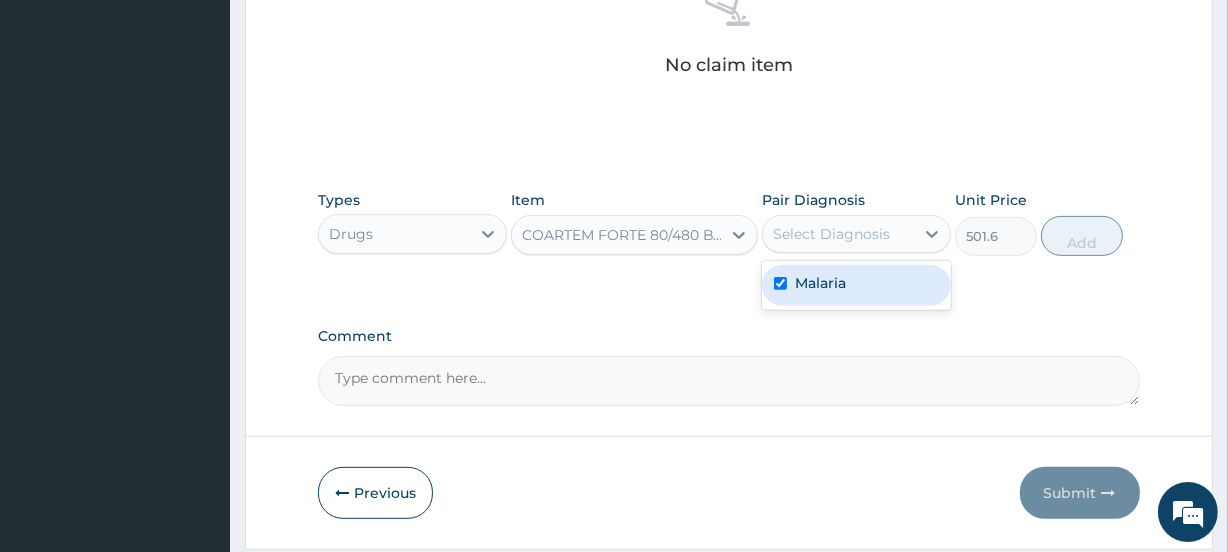 checkbox on "true" 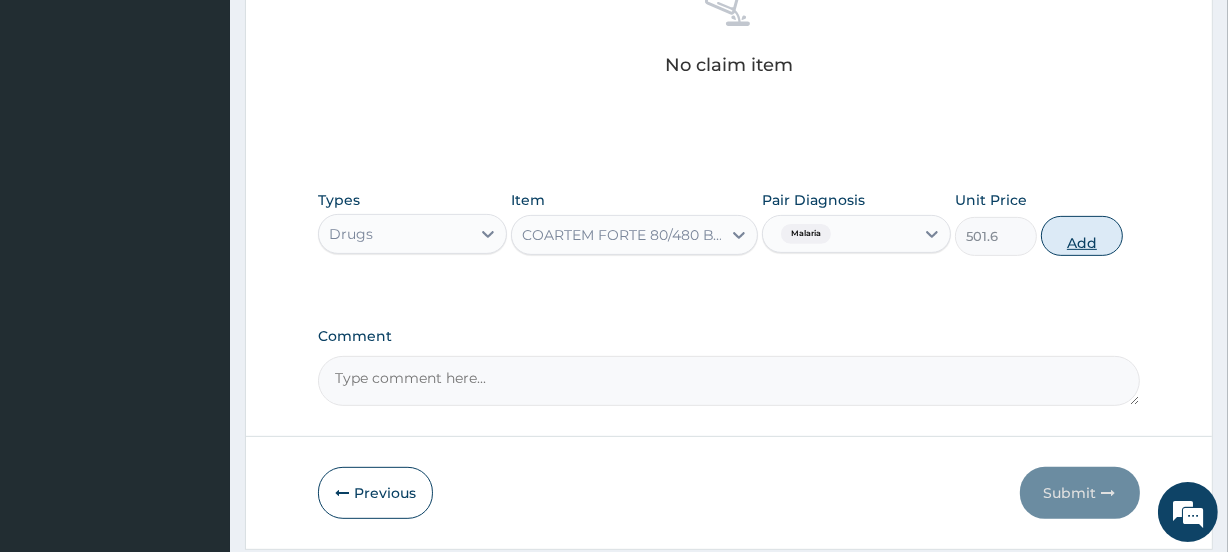 click on "Add" at bounding box center (1082, 236) 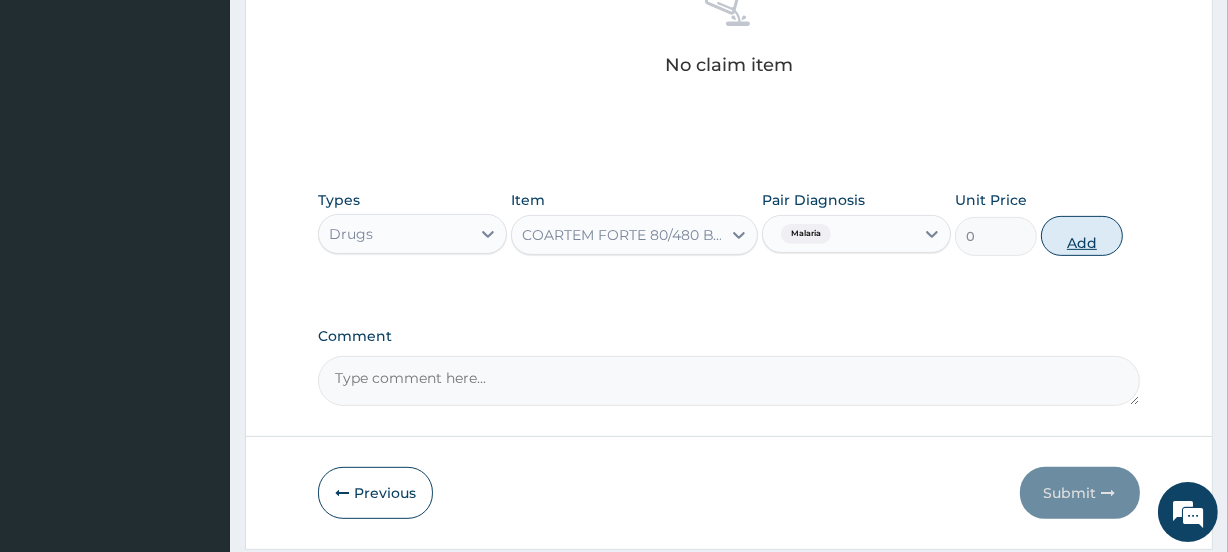 scroll, scrollTop: 591, scrollLeft: 0, axis: vertical 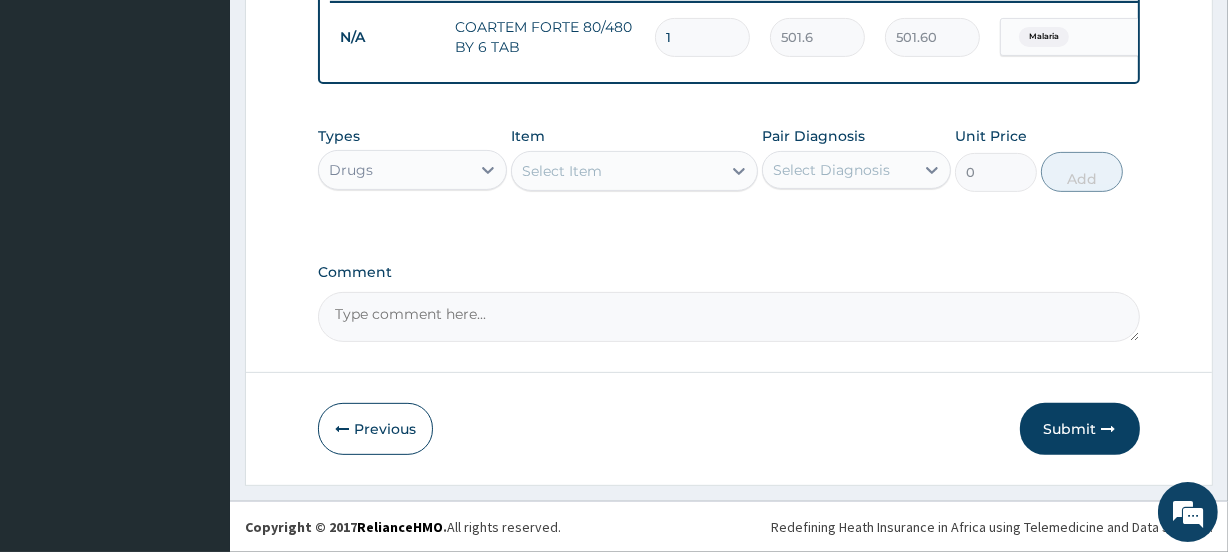 type 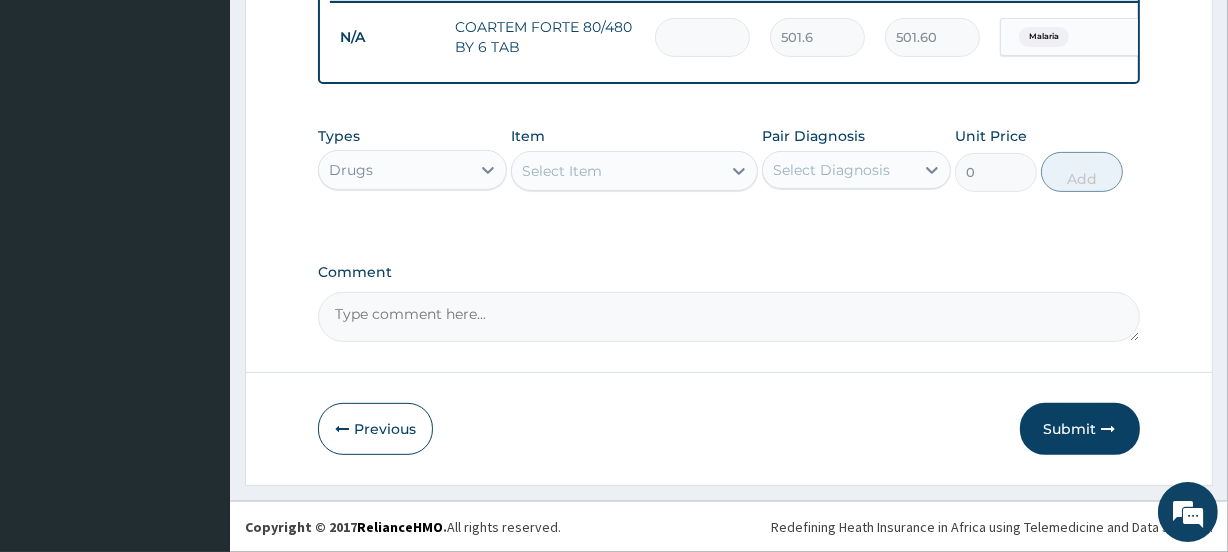 type on "0.00" 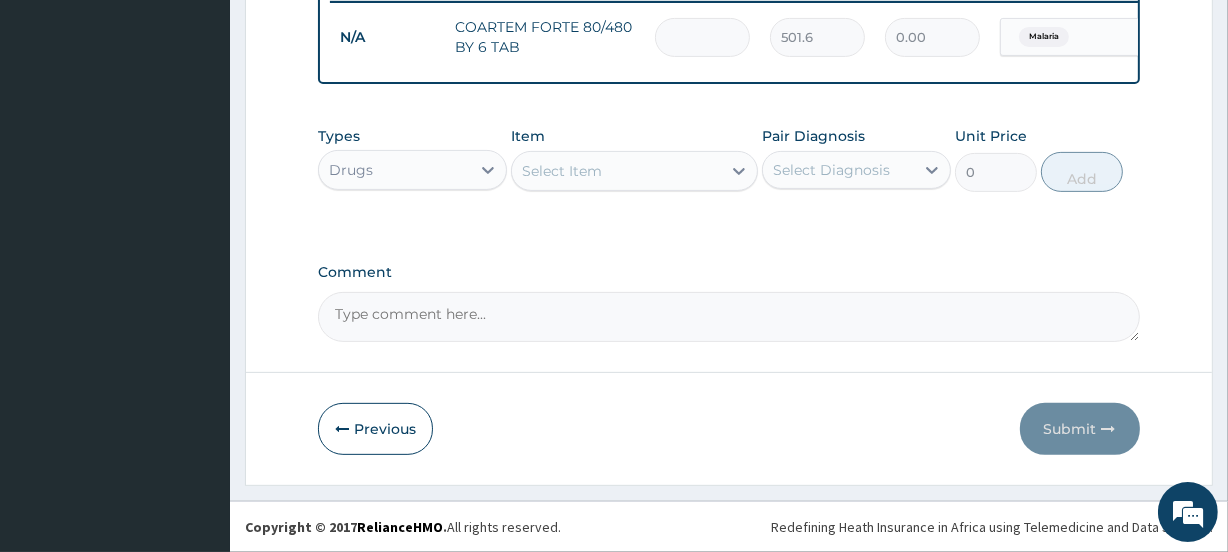 type on "6" 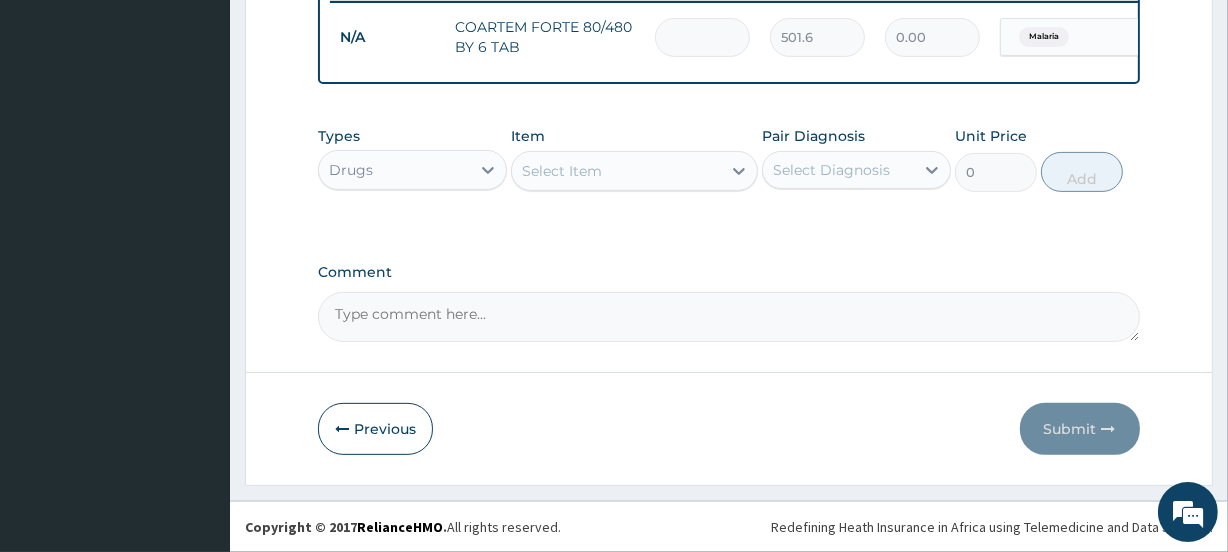 type on "3009.60" 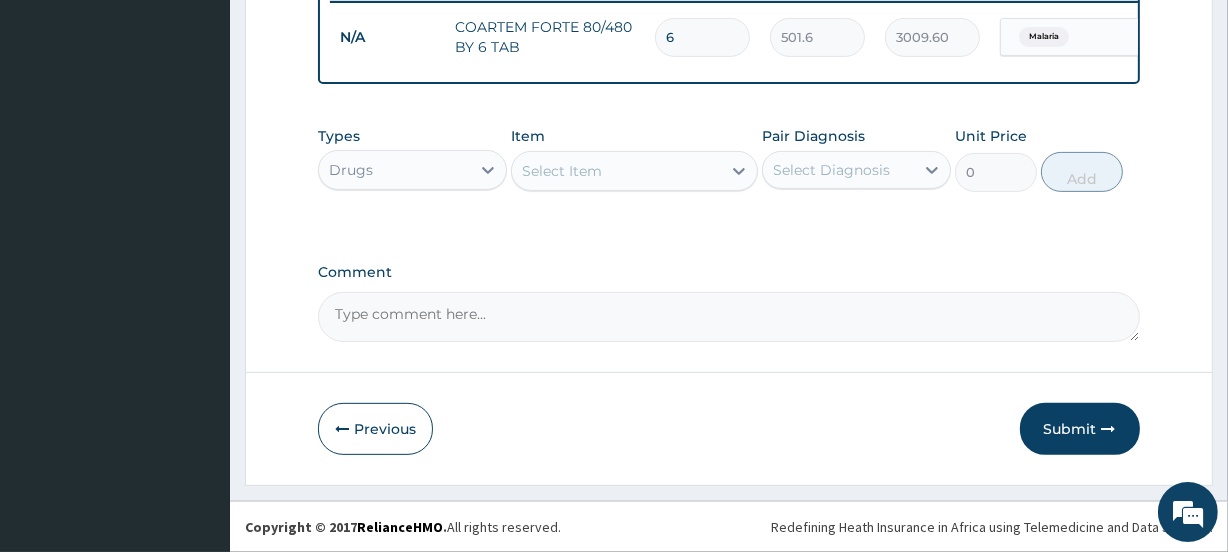 type on "6" 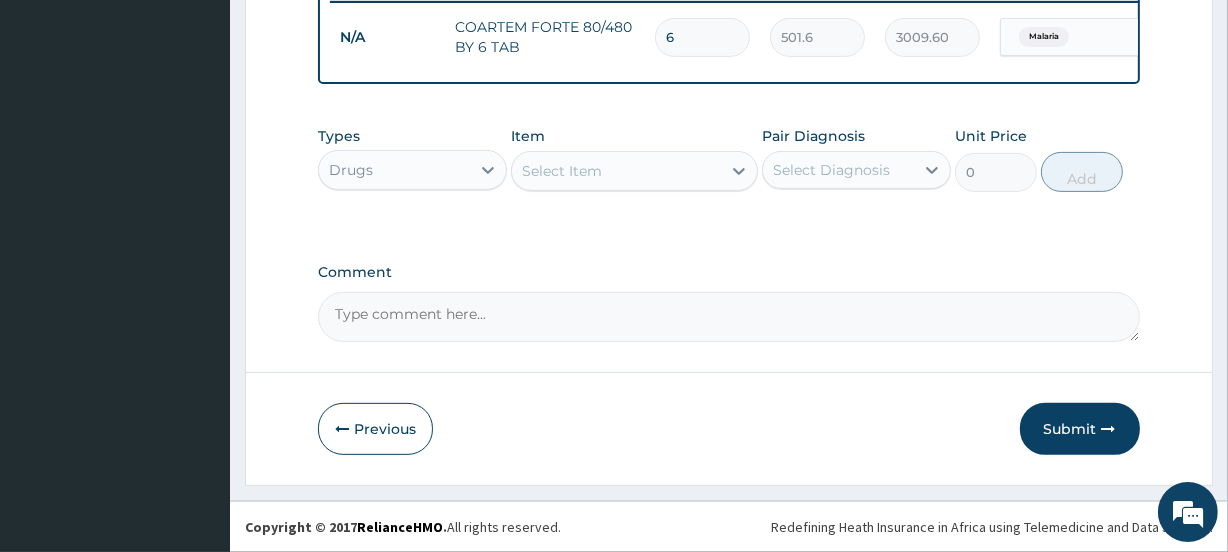click on "Type Name Quantity Unit Price Total Price Pair Diagnosis Actions N/A COARTEM FORTE 80/480 BY 6 TAB 6 501.6 3009.60 Malaria Delete" at bounding box center [728, 16] 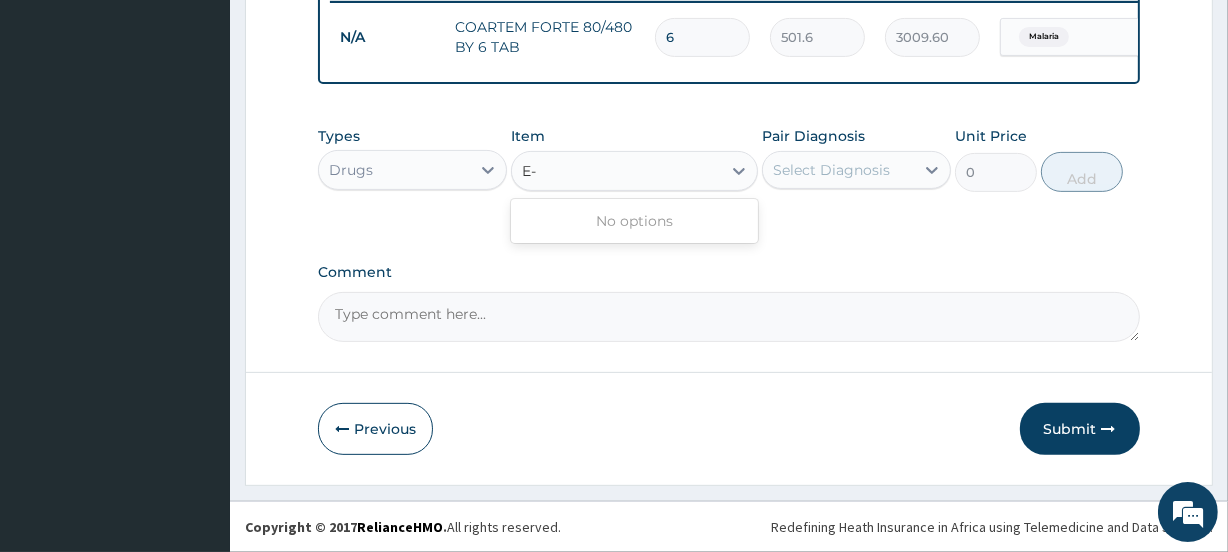 type on "E" 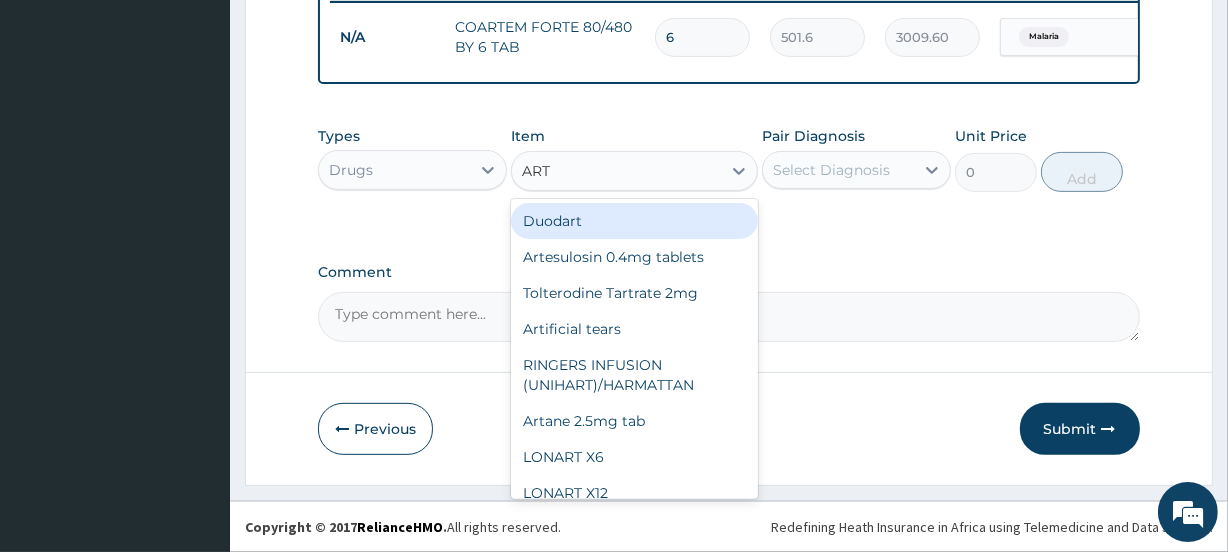 type on "ARTE" 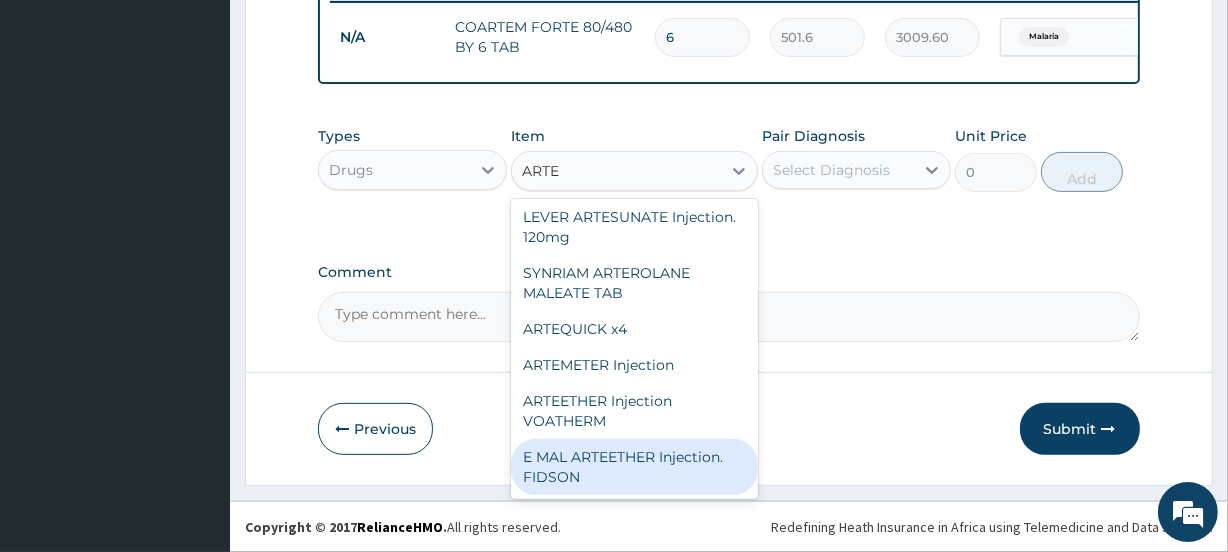 scroll, scrollTop: 280, scrollLeft: 0, axis: vertical 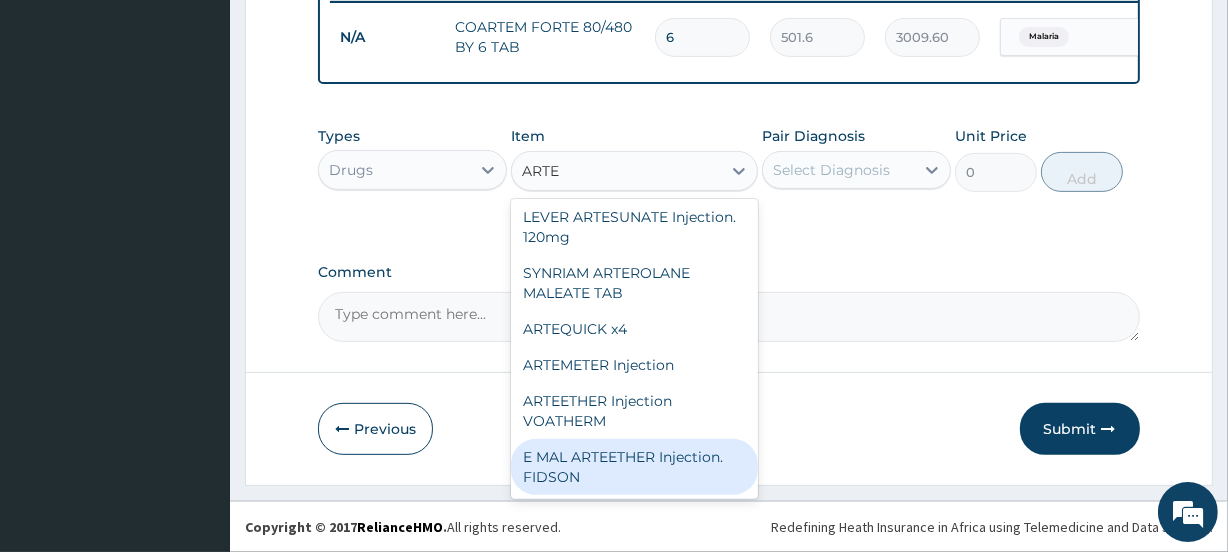 click on "E MAL ARTEETHER Injection. FIDSON" at bounding box center [634, 467] 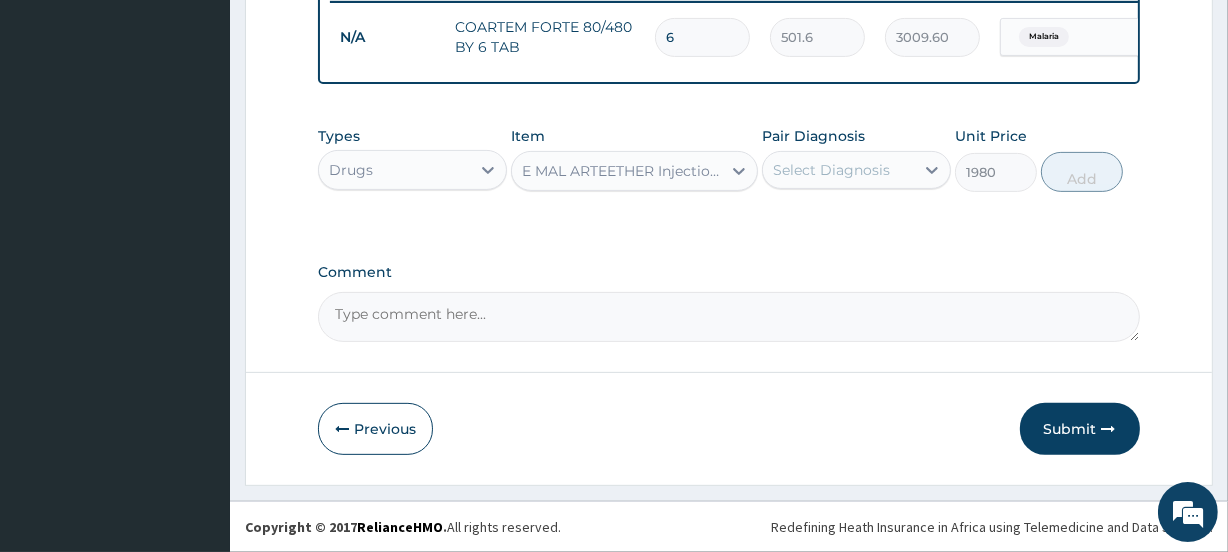 click on "Select Diagnosis" at bounding box center (831, 170) 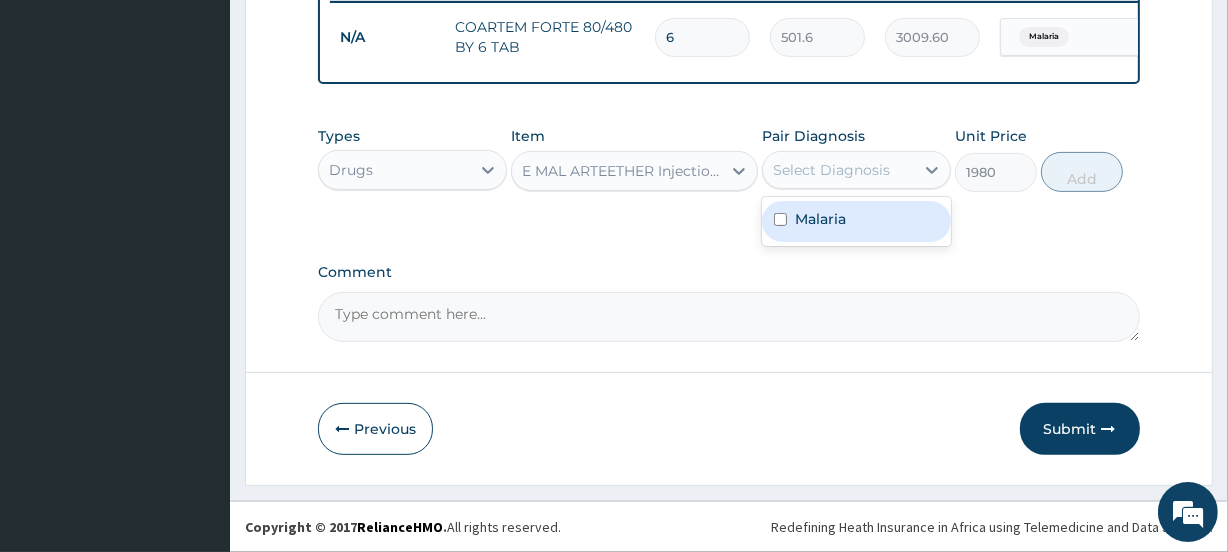 click on "Malaria" at bounding box center [856, 221] 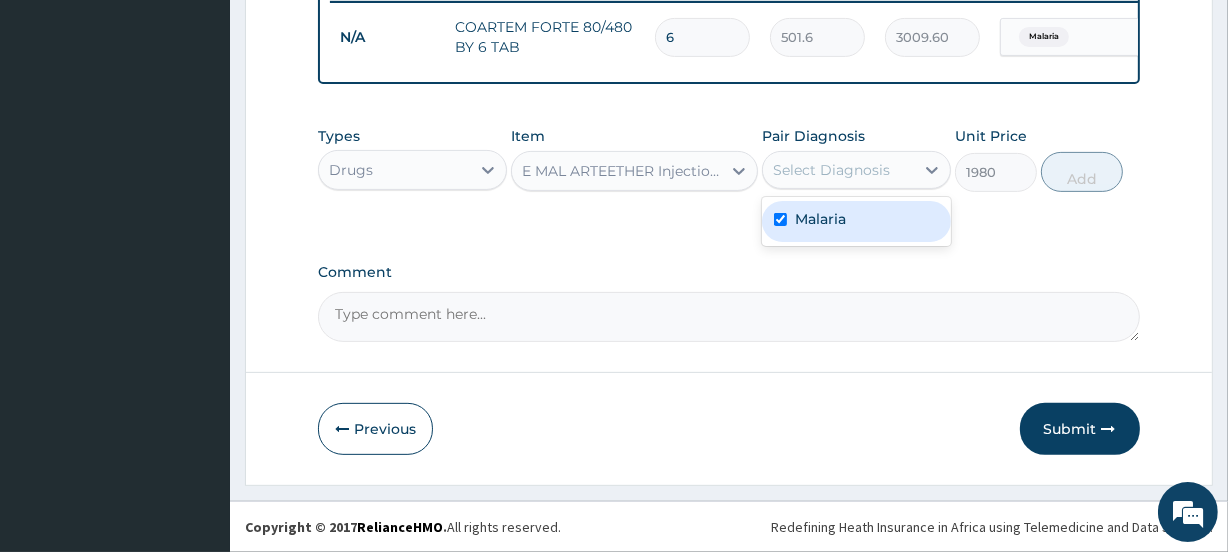 checkbox on "true" 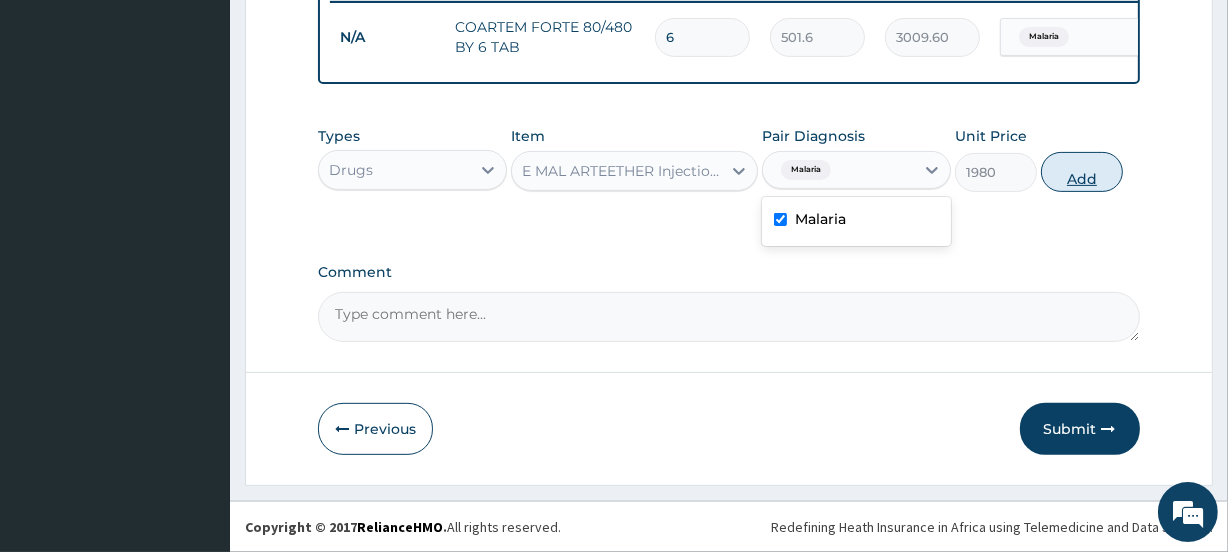 click on "Add" at bounding box center (1082, 172) 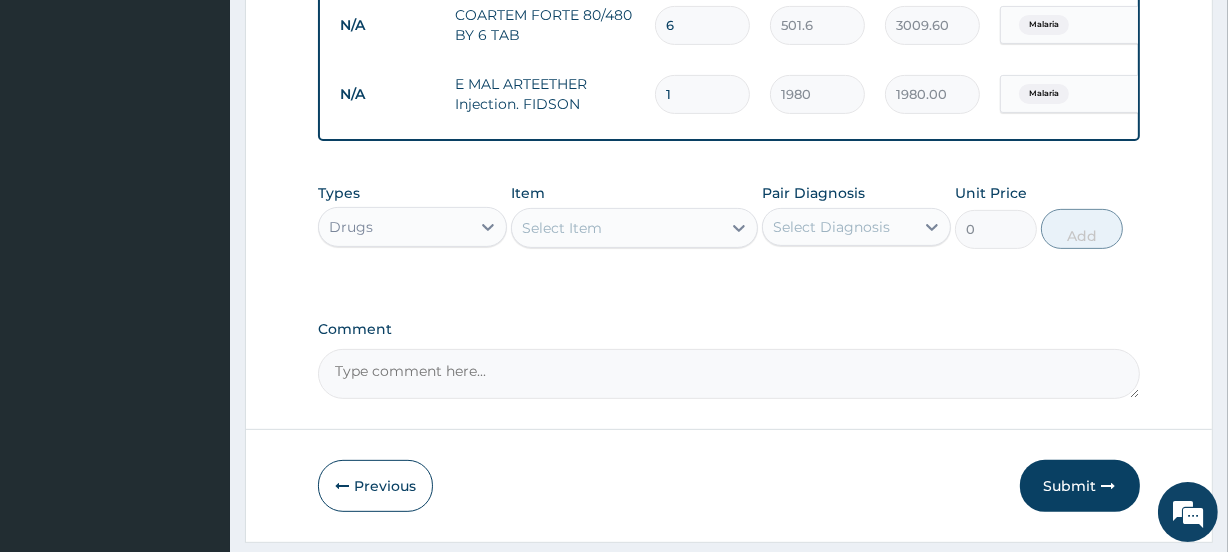 type 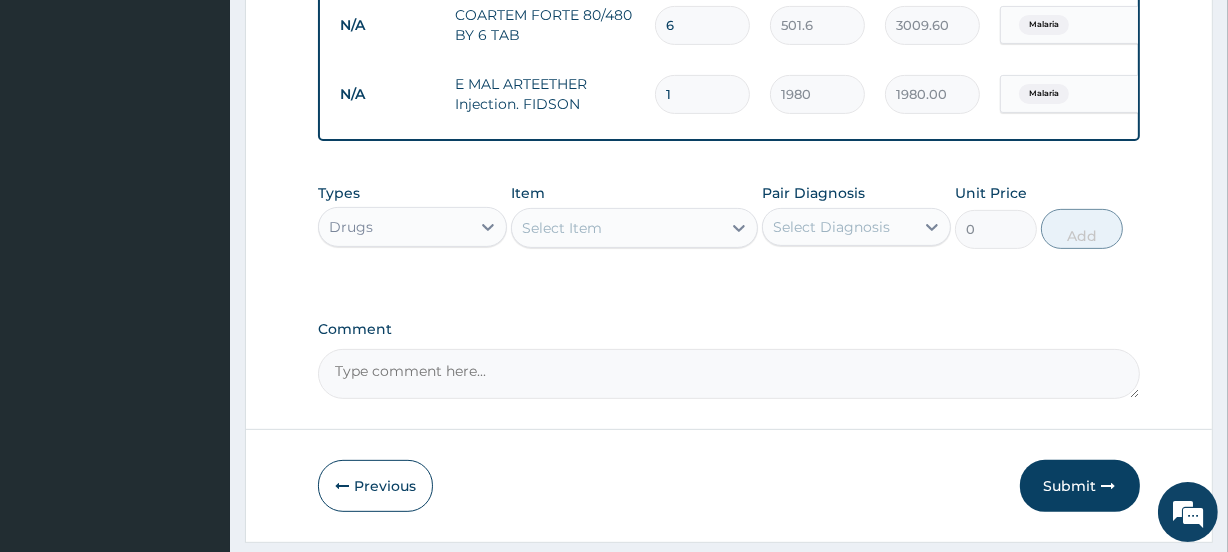 type on "0.00" 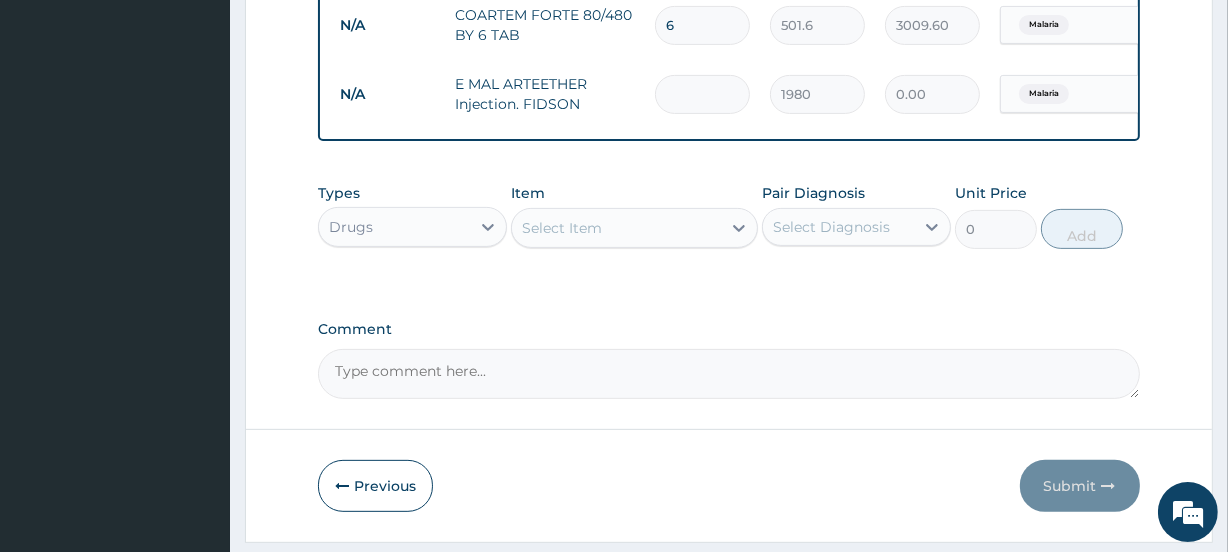 type on "3" 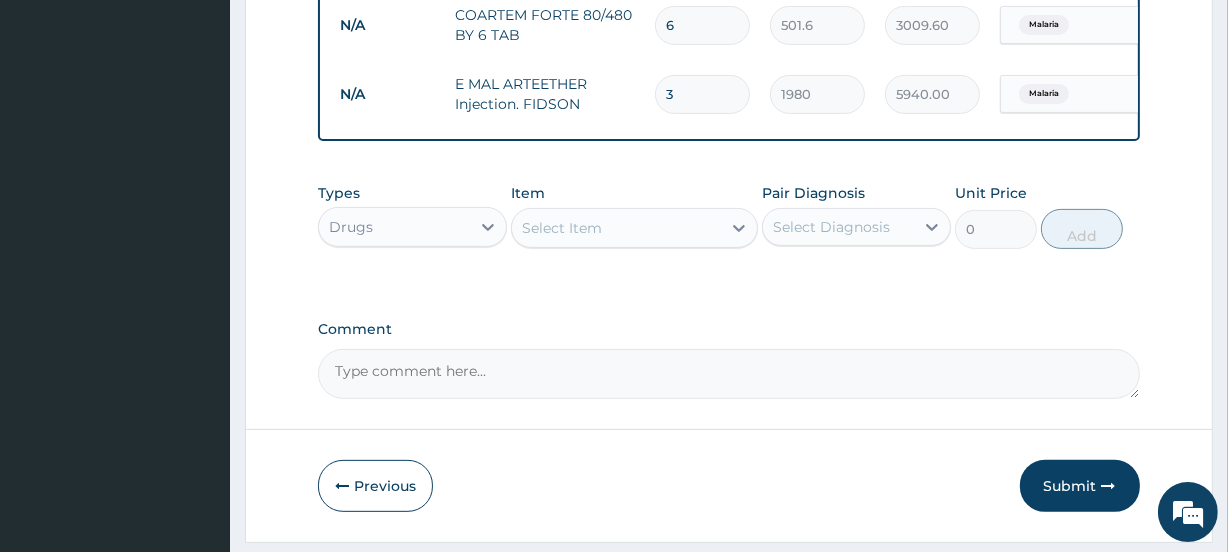 type on "3" 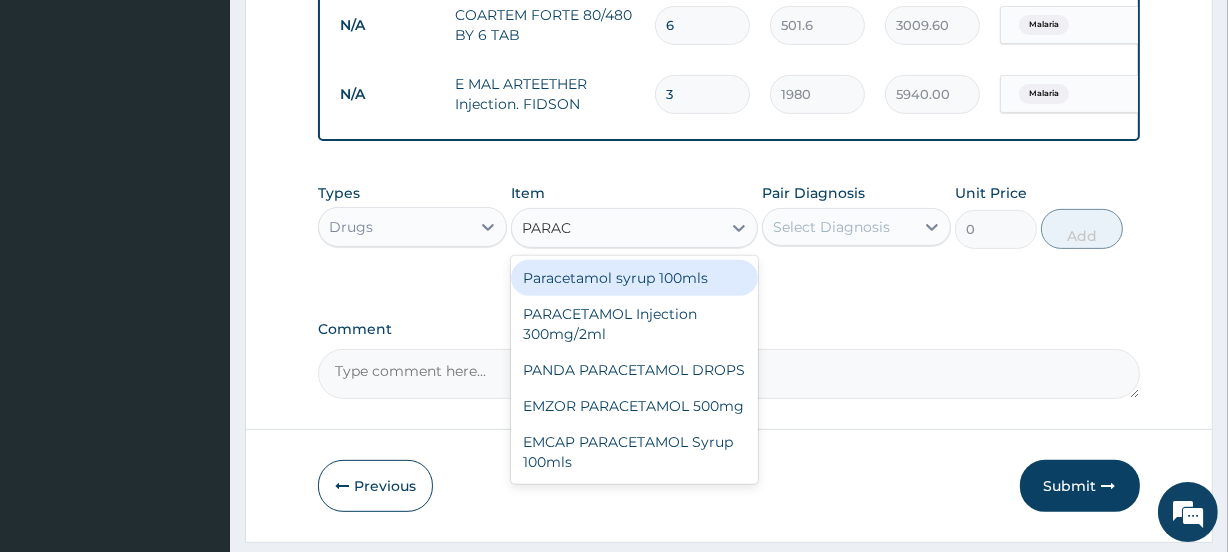 type on "PARACE" 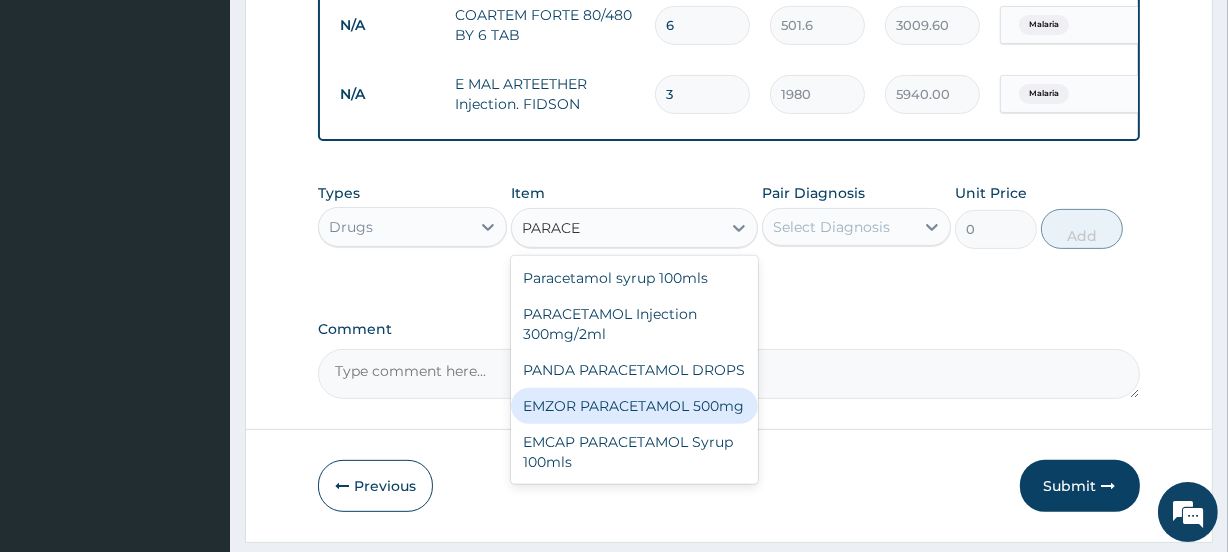 click on "EMZOR PARACETAMOL 500mg" at bounding box center (634, 406) 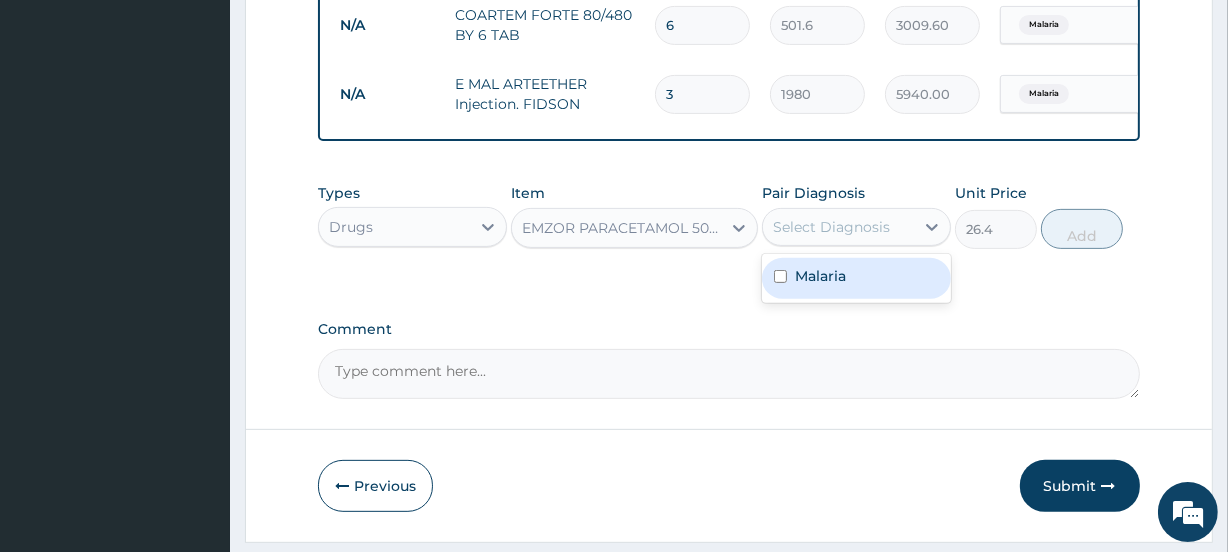 click on "Select Diagnosis" at bounding box center (831, 227) 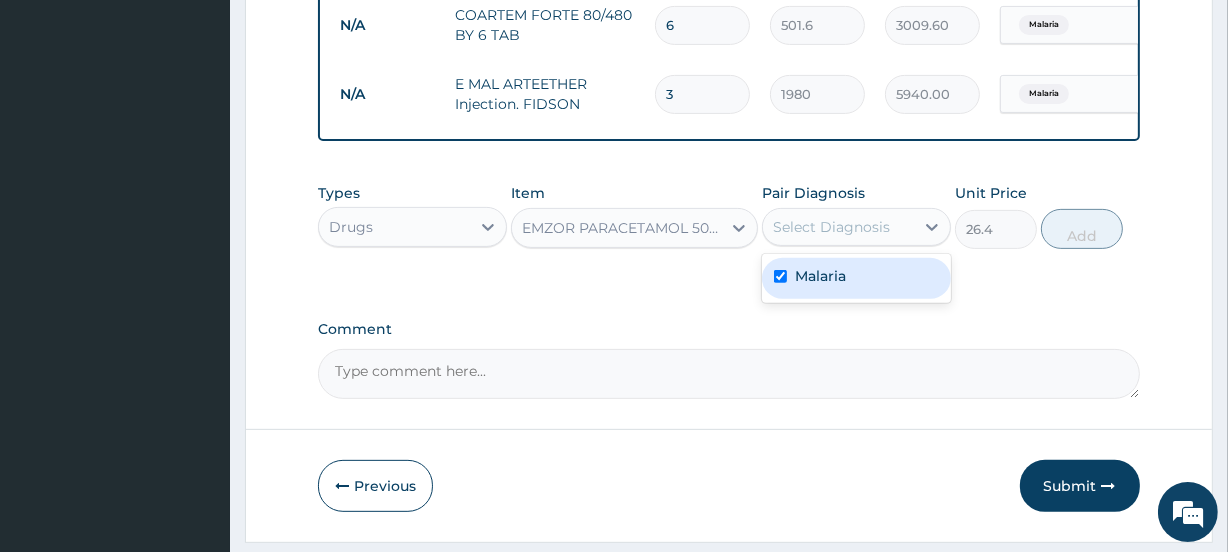 checkbox on "true" 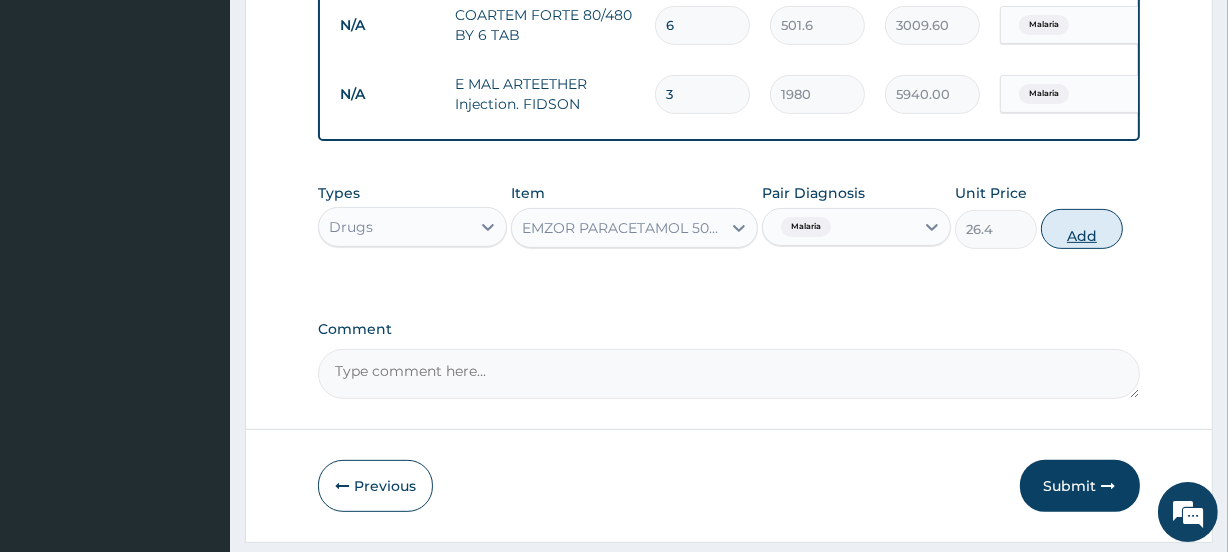 click on "Add" at bounding box center (1082, 229) 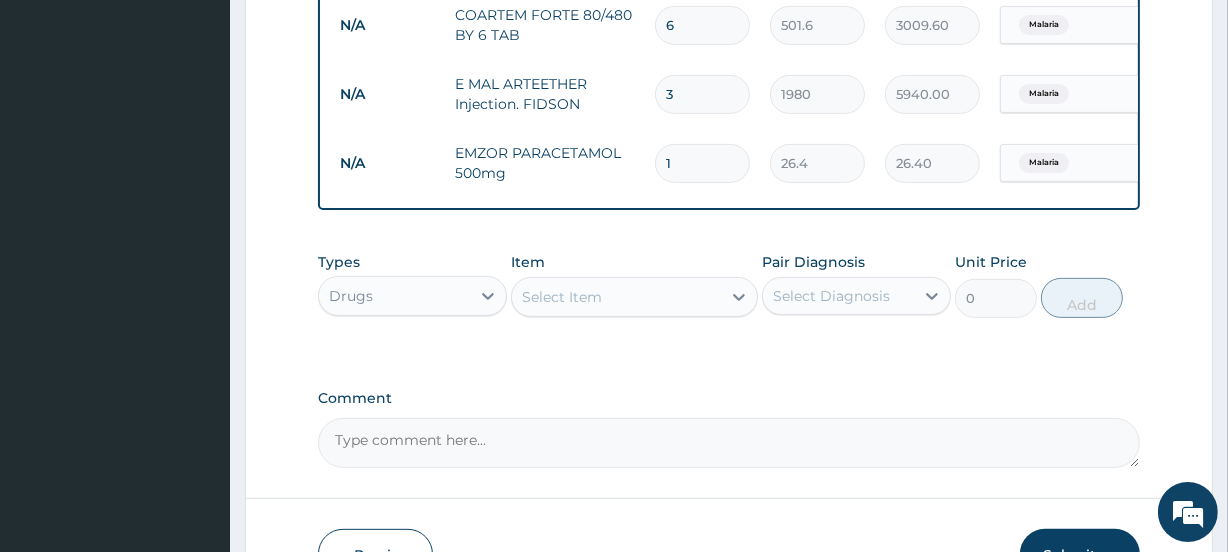type 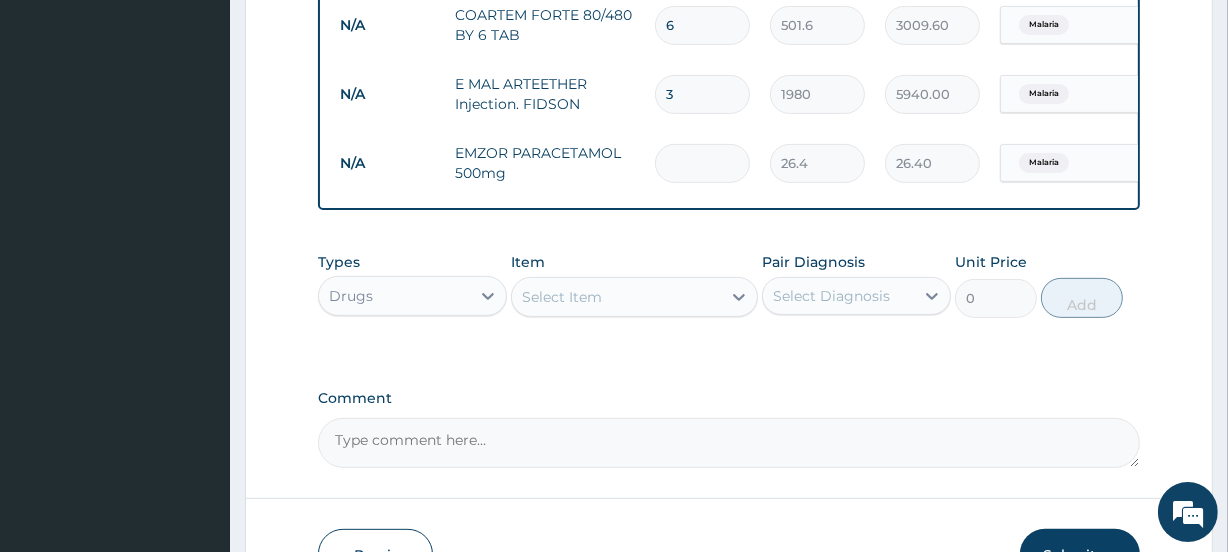 type on "0.00" 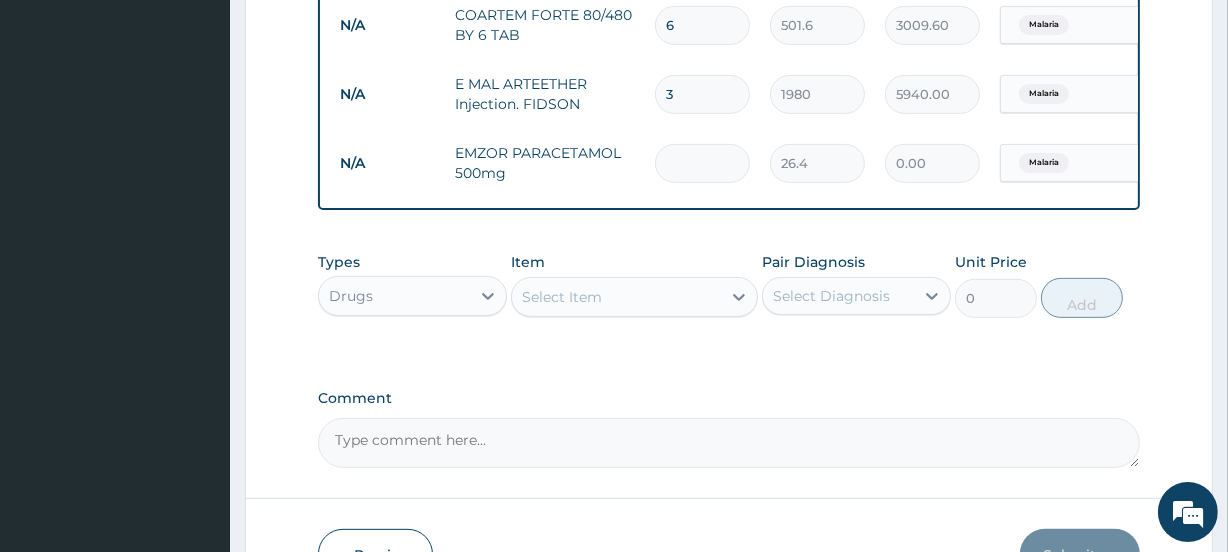 type on "2" 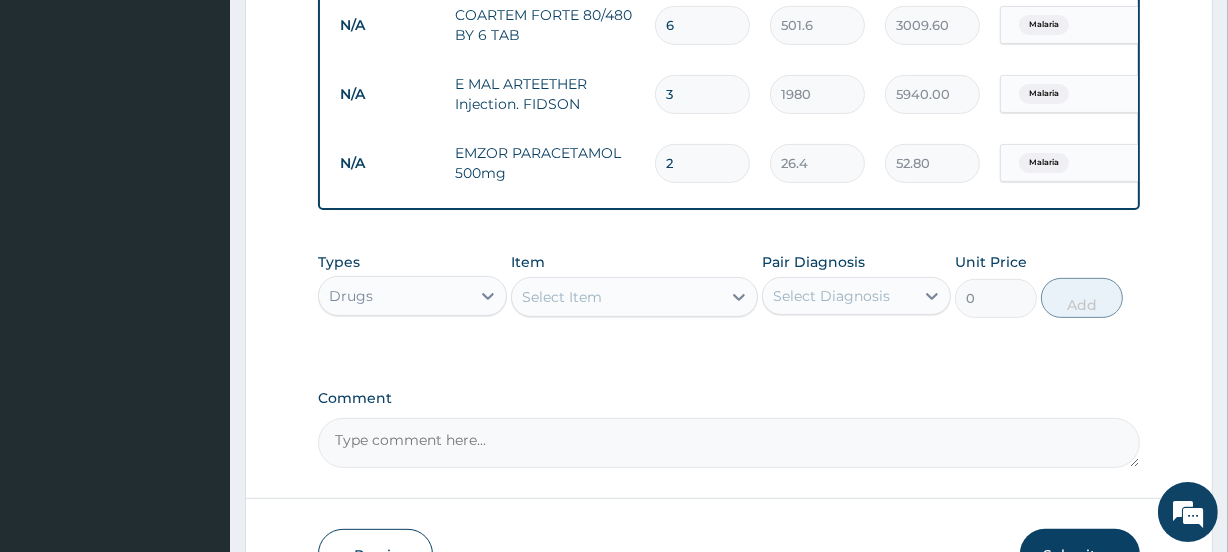 type on "24" 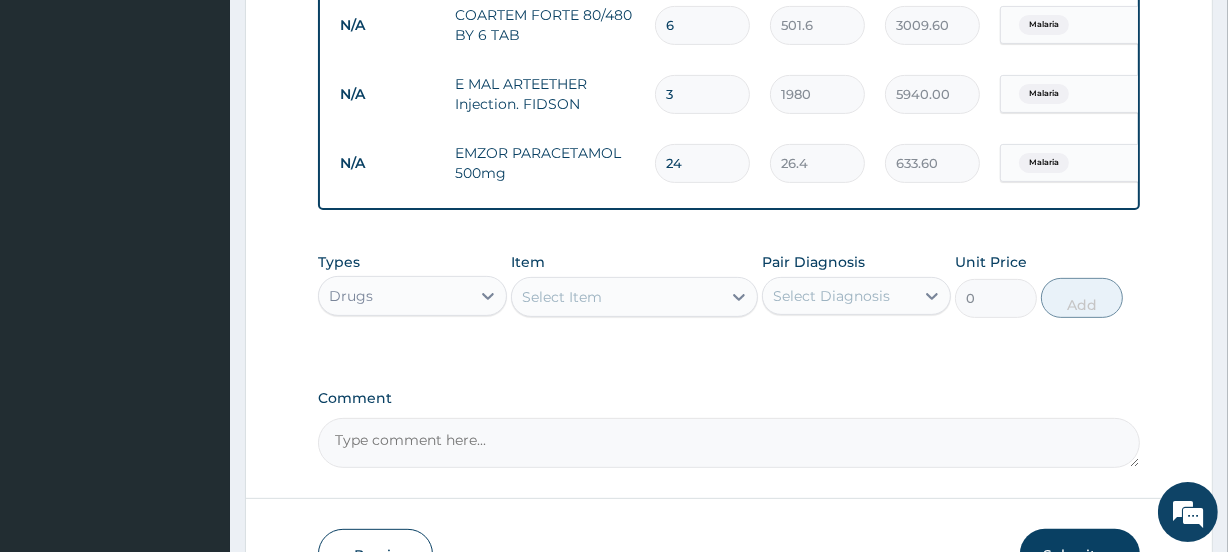 type on "24" 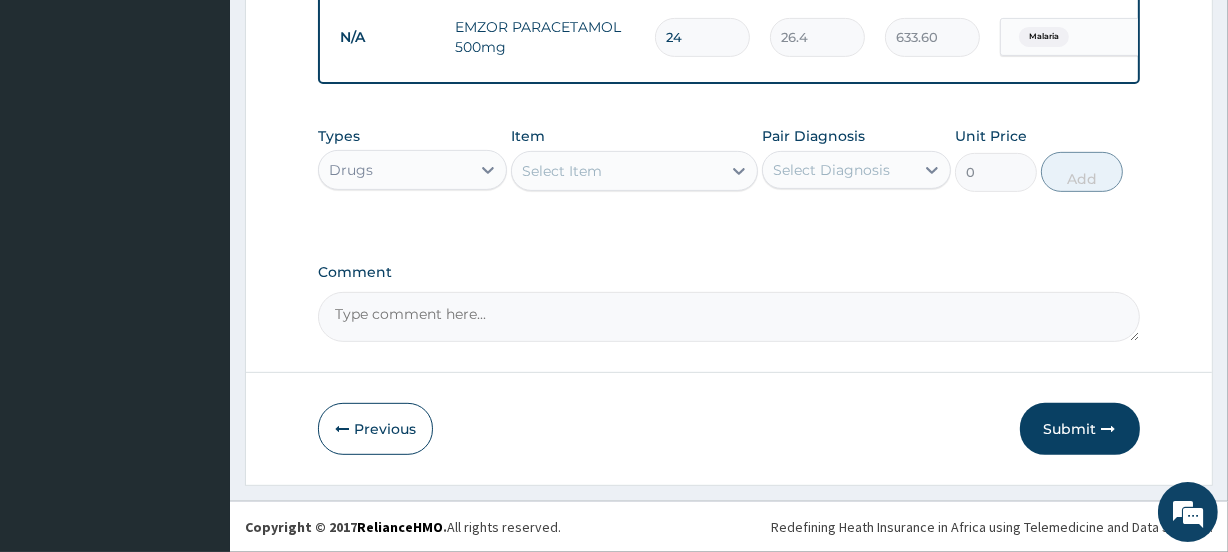 scroll, scrollTop: 730, scrollLeft: 0, axis: vertical 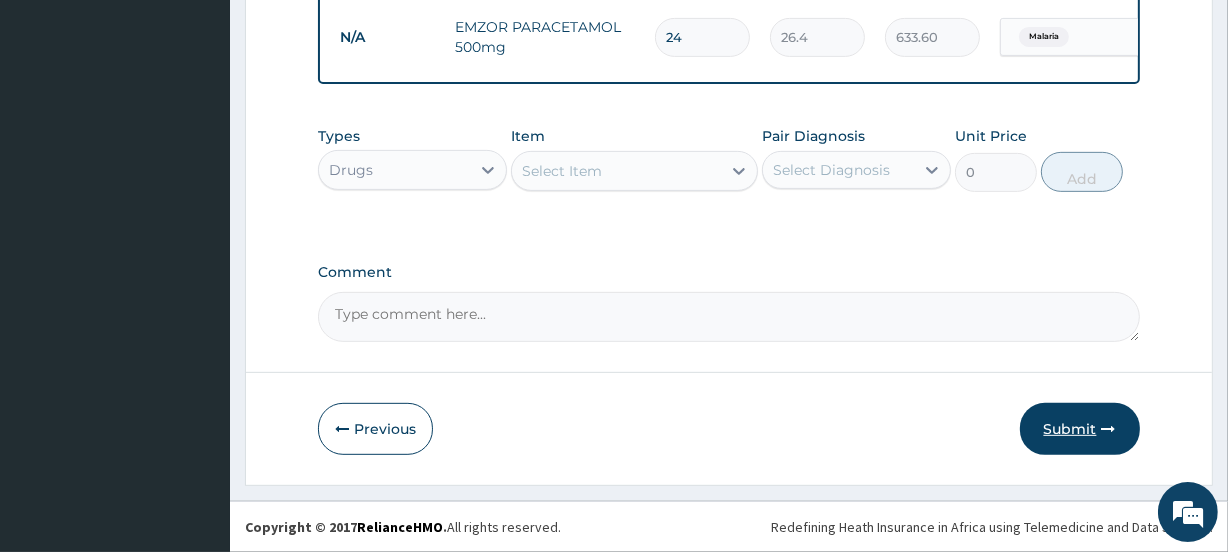 click on "Submit" at bounding box center (1080, 429) 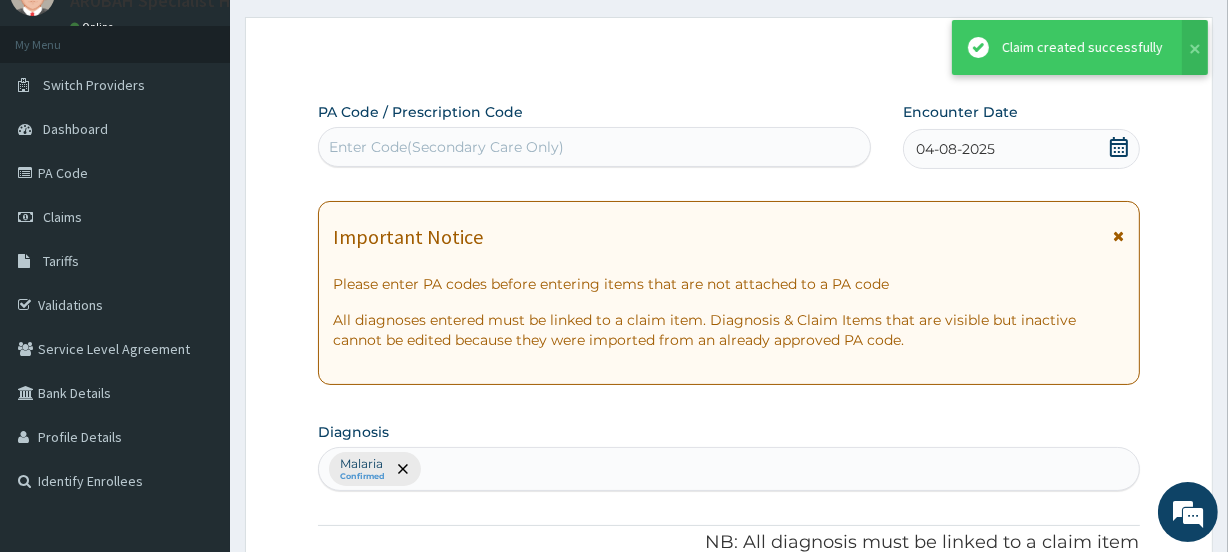 scroll, scrollTop: 730, scrollLeft: 0, axis: vertical 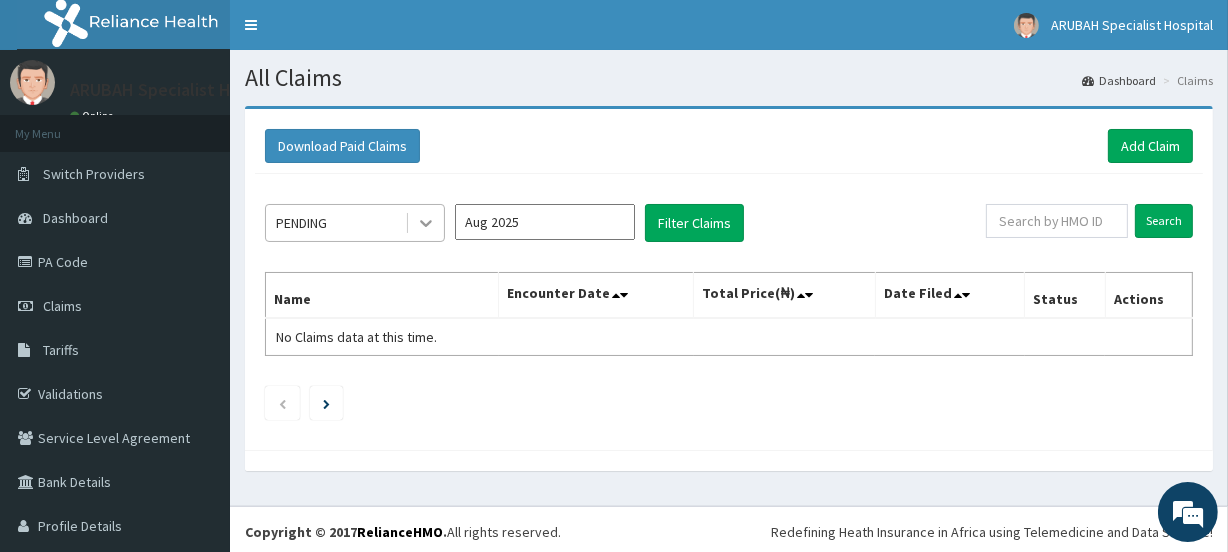 click 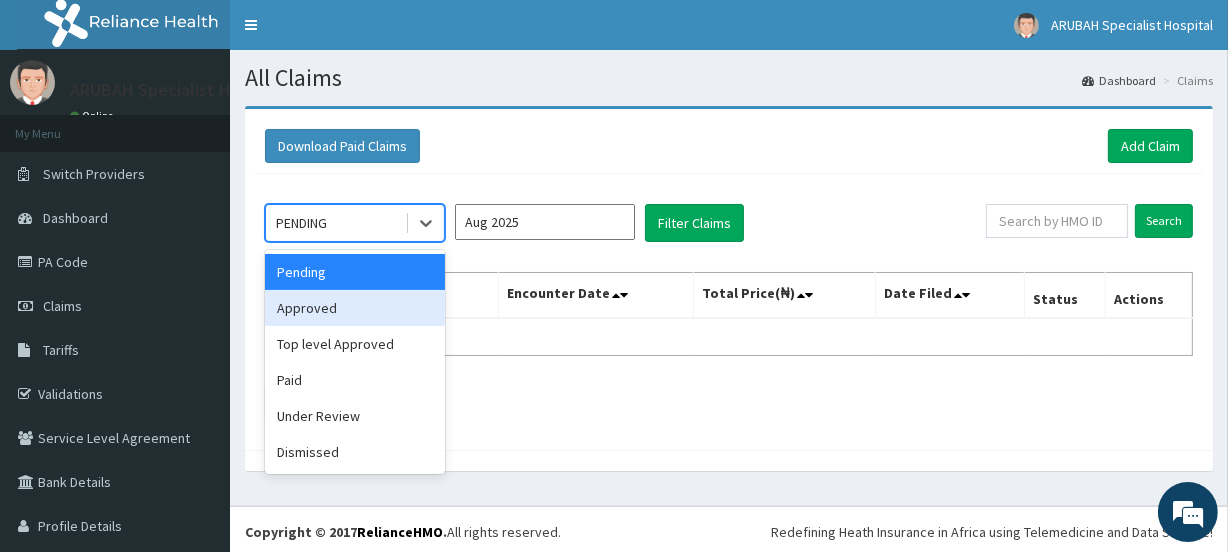 click on "Approved" at bounding box center [355, 308] 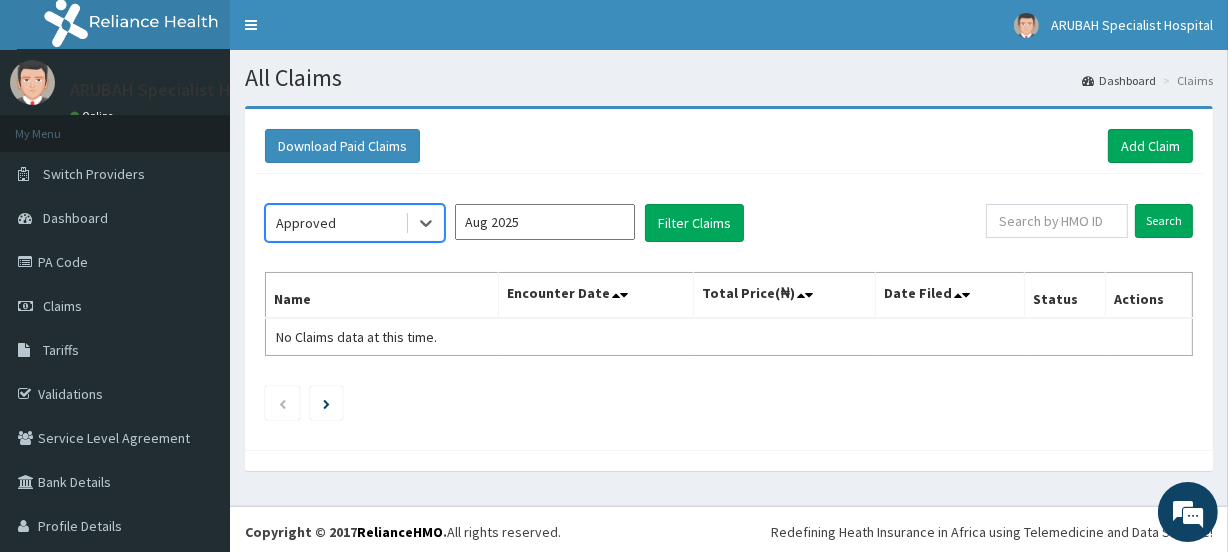 click on "option Approved, selected.   Select is focused ,type to refine list, press Down to open the menu,  Approved Aug 2025 Filter Claims Search Name Encounter Date Total Price(₦) Date Filed Status Actions No Claims data at this time." 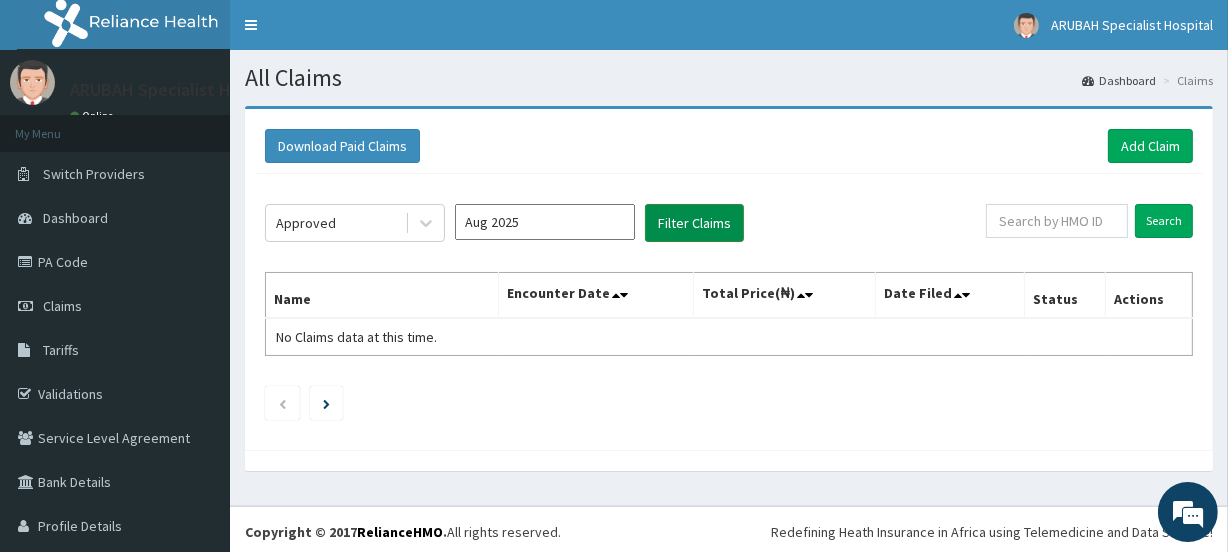 click on "Filter Claims" at bounding box center [694, 223] 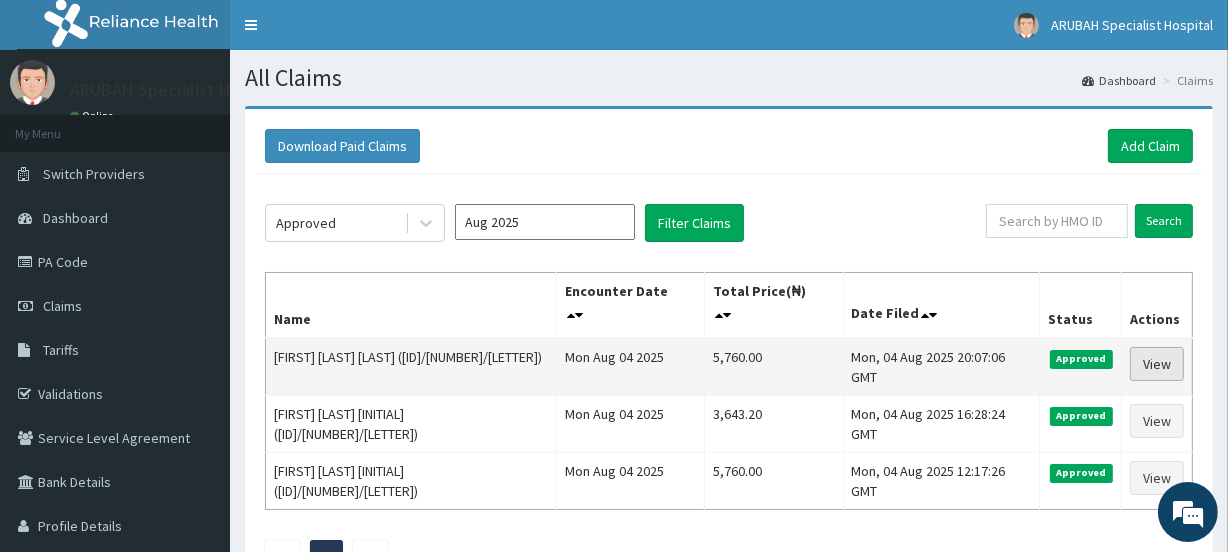 click on "View" at bounding box center [1157, 364] 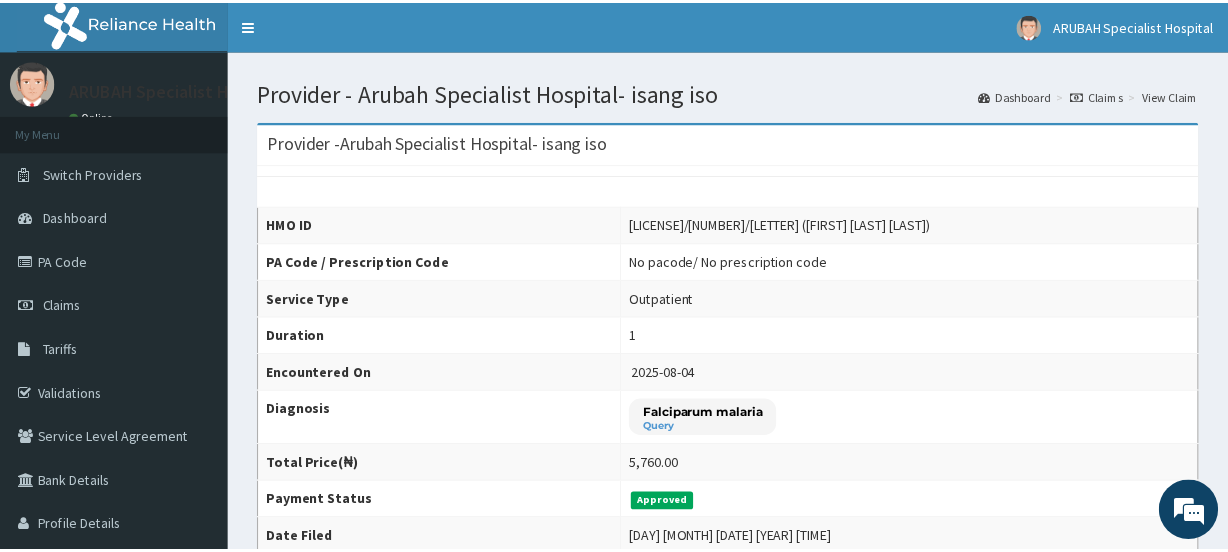 scroll, scrollTop: 0, scrollLeft: 0, axis: both 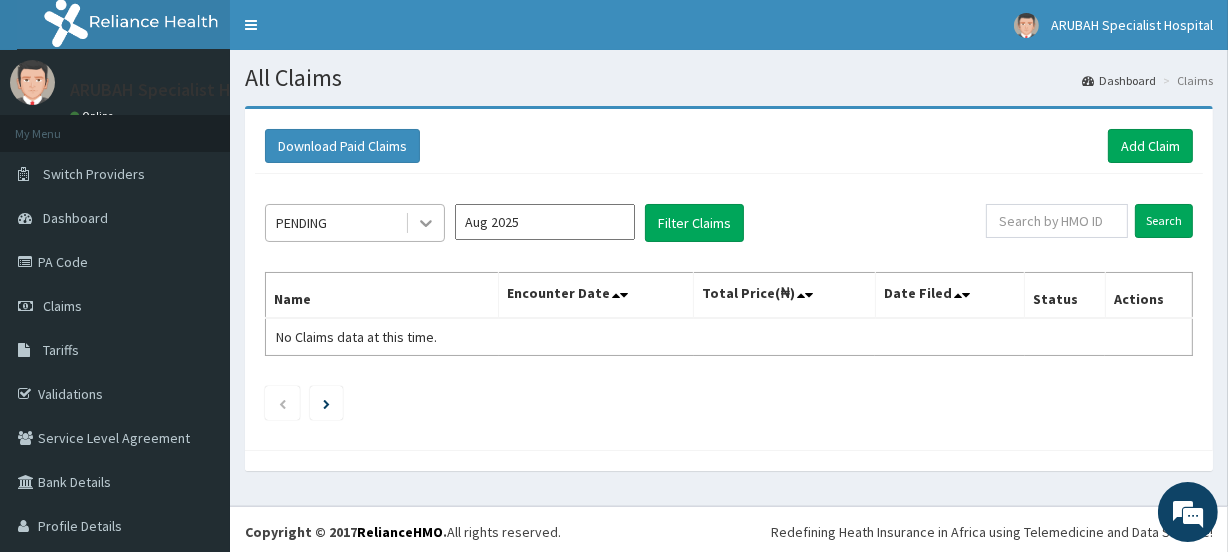 click 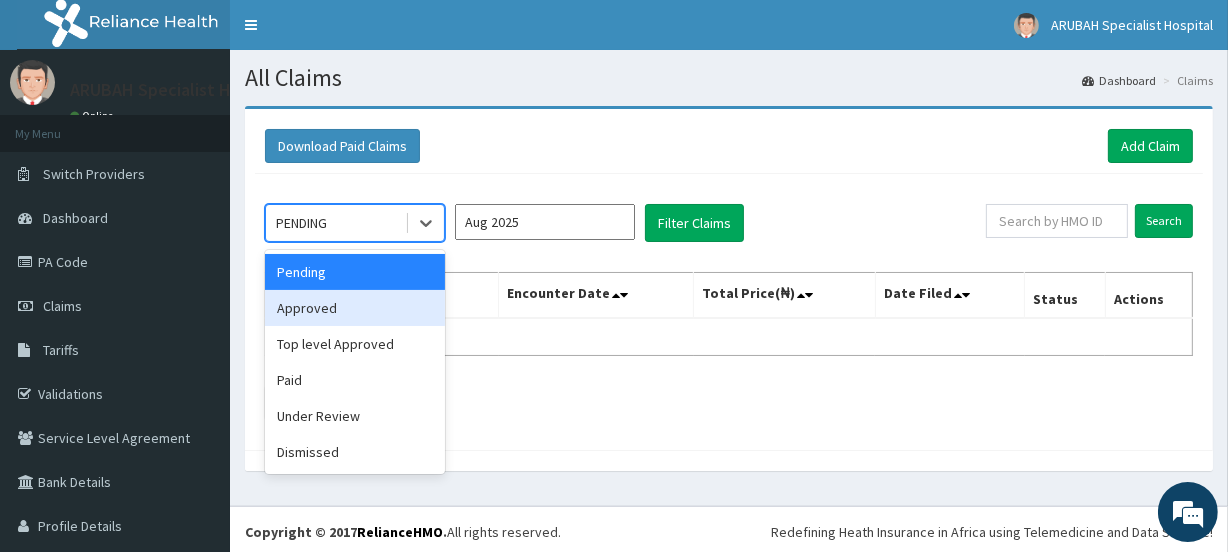 click on "Approved" at bounding box center [355, 308] 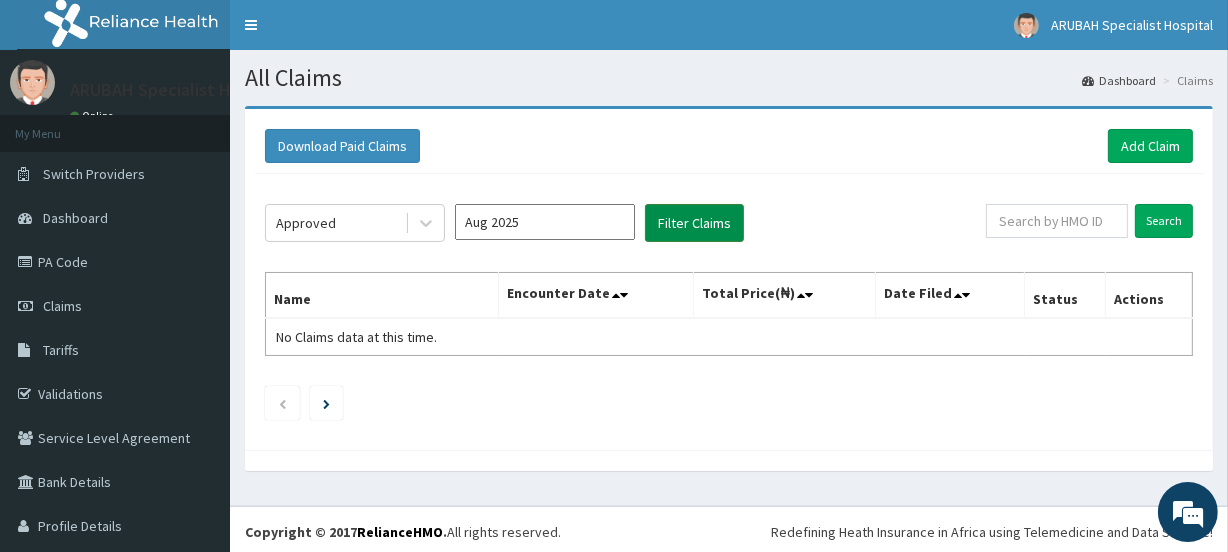 click on "Filter Claims" at bounding box center [694, 223] 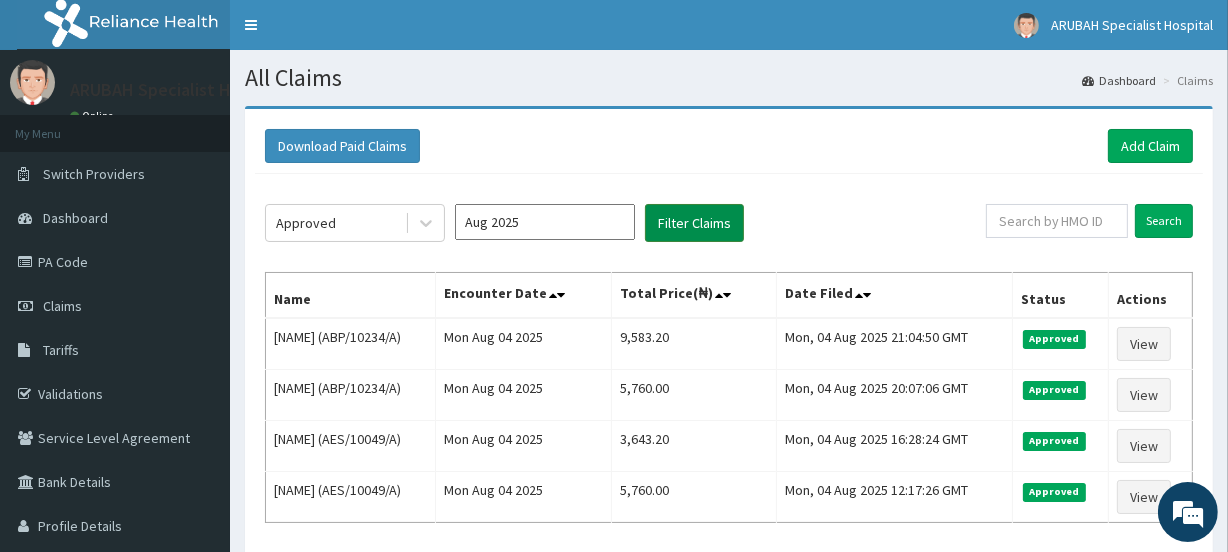 scroll, scrollTop: 0, scrollLeft: 0, axis: both 